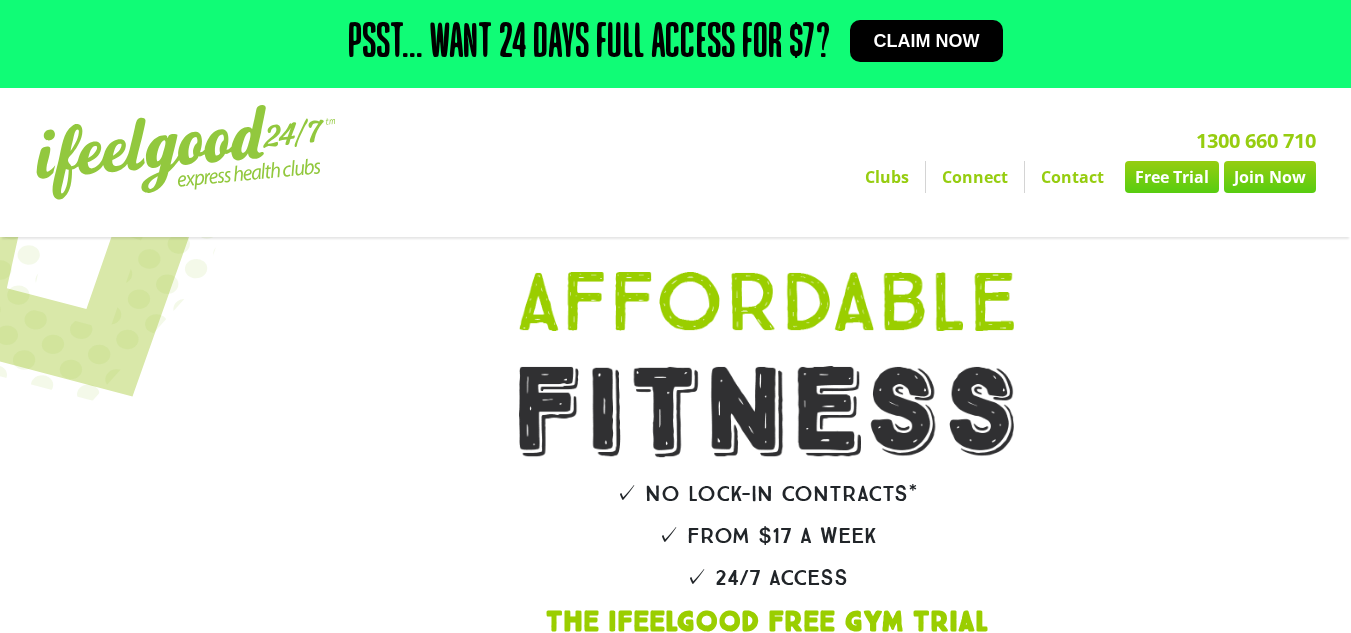 scroll, scrollTop: 0, scrollLeft: 0, axis: both 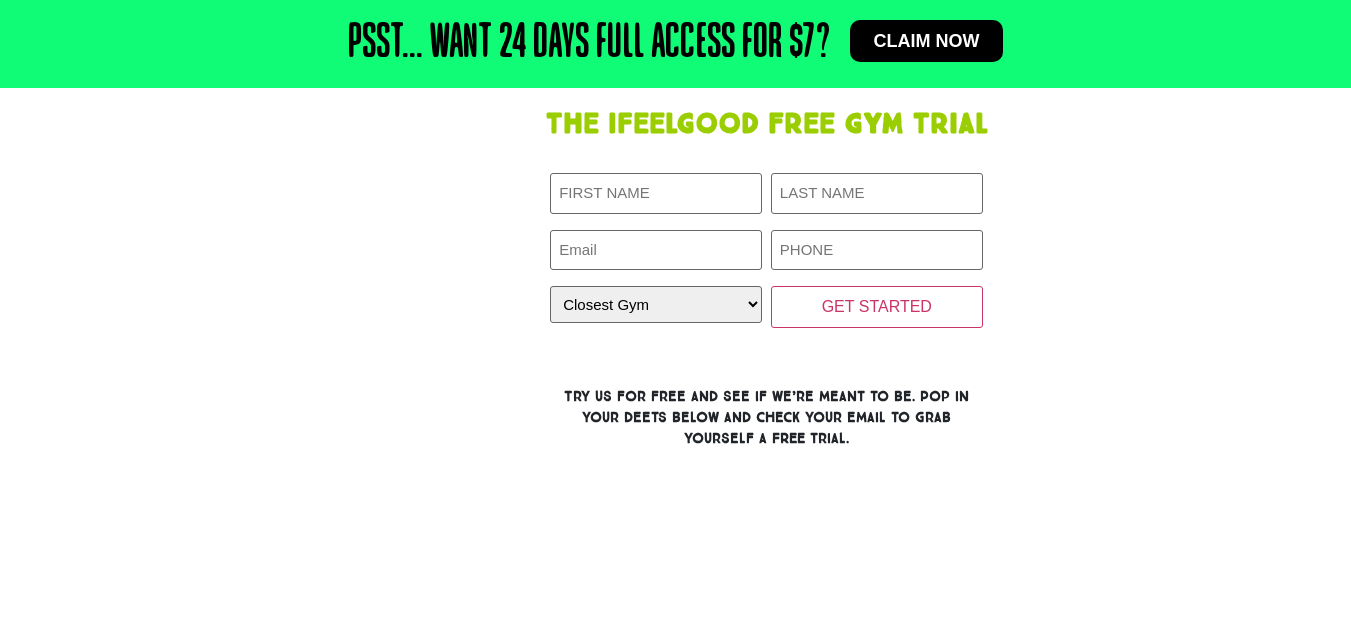 click on "First Name (Required) Last Name (Required) Email (Required)
Phone (Required) Closest Gym (Required) Closest Gym Alexandra Hills Calamvale Coopers Plains Middle Park Oxenford Oxley Park Ridge Underwood Wynnum GET STARTED Phone This field is for validation purposes and should be left unchanged." at bounding box center (766, 250) 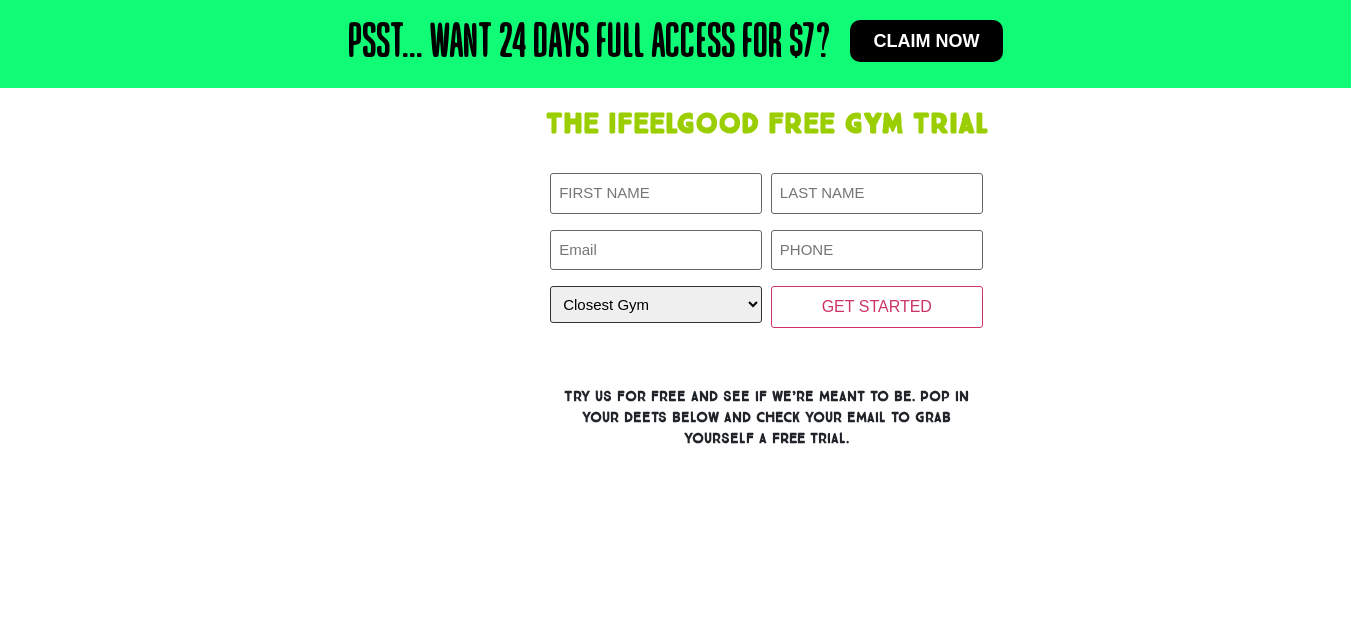 click on "Closest Gym Alexandra Hills Calamvale Coopers Plains Middle Park Oxenford Oxley Park Ridge Underwood Wynnum" at bounding box center [656, 304] 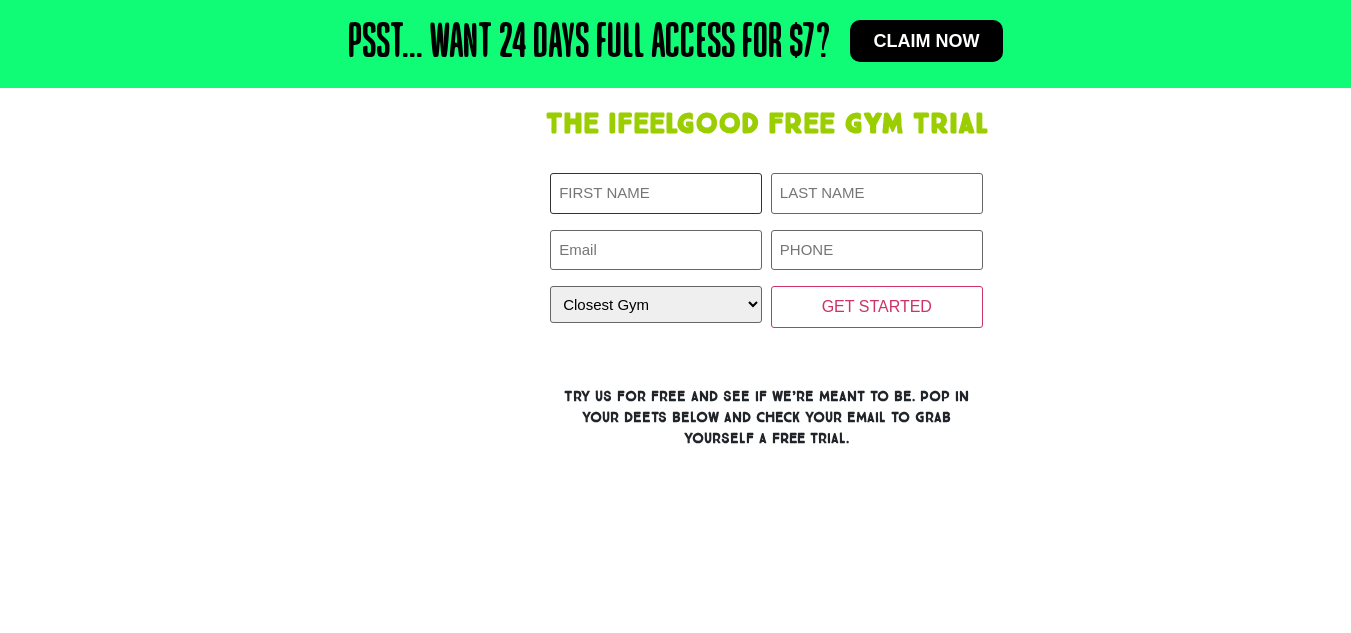 click on "First Name (Required)" at bounding box center [656, 193] 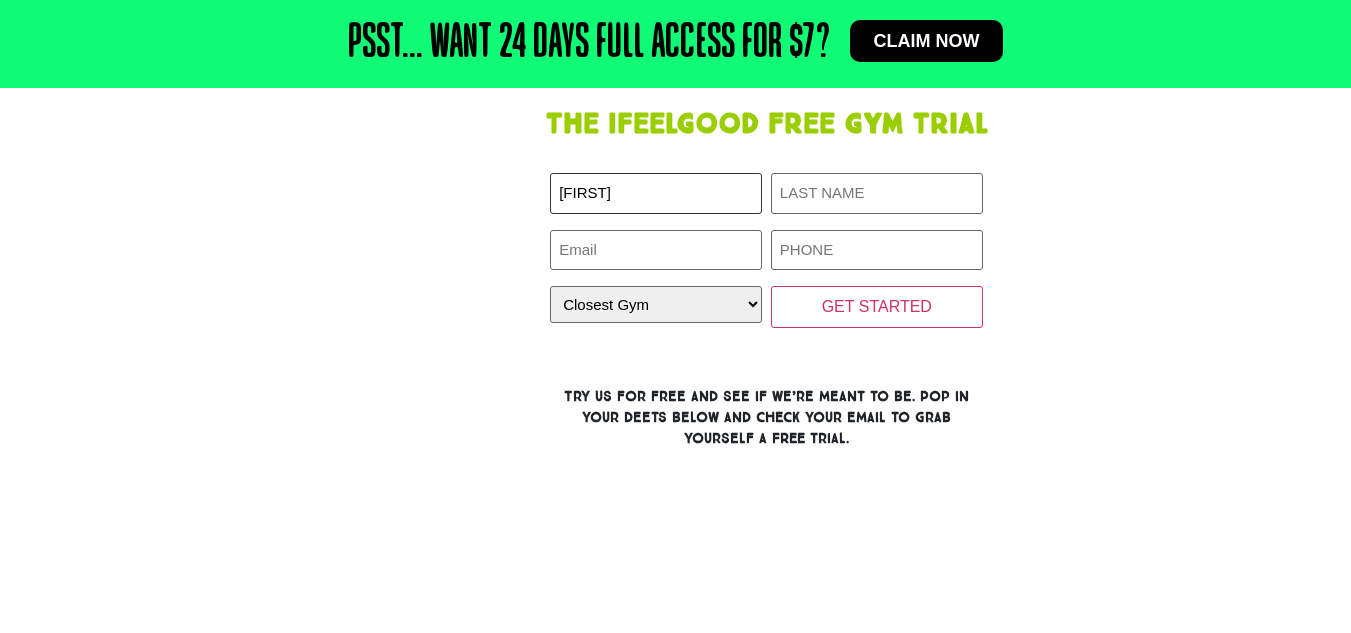 type on "Benjamin" 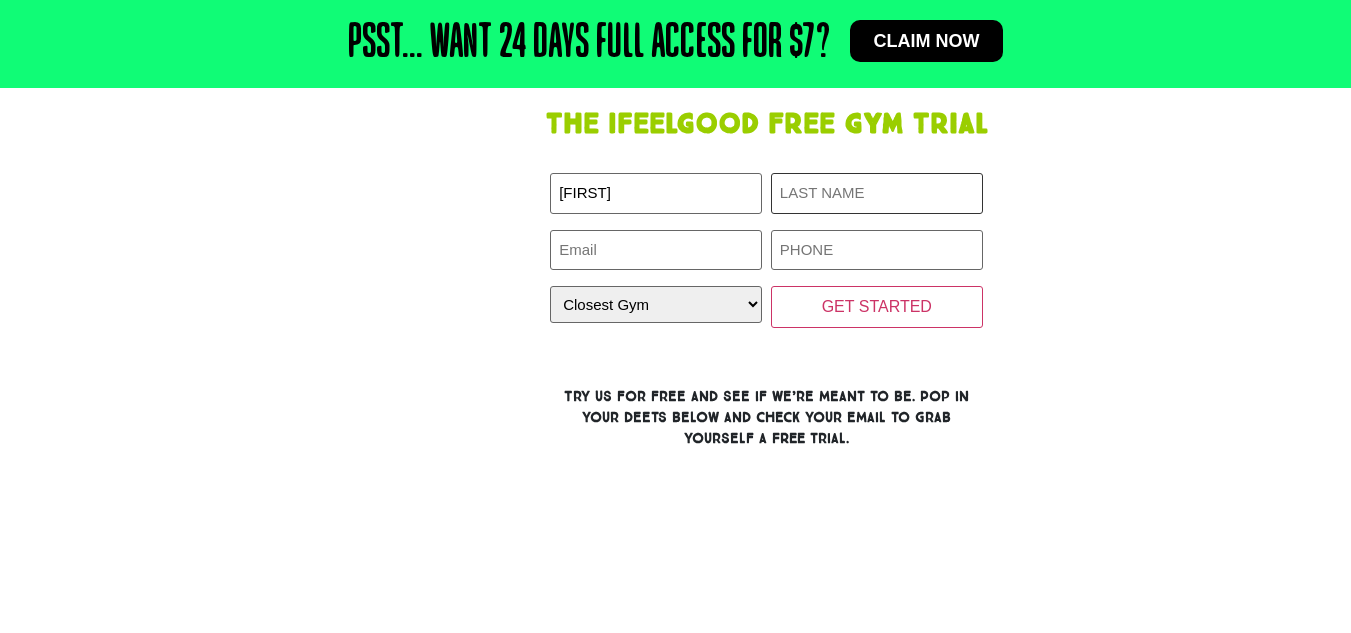 click on "Last Name (Required)" at bounding box center [877, 193] 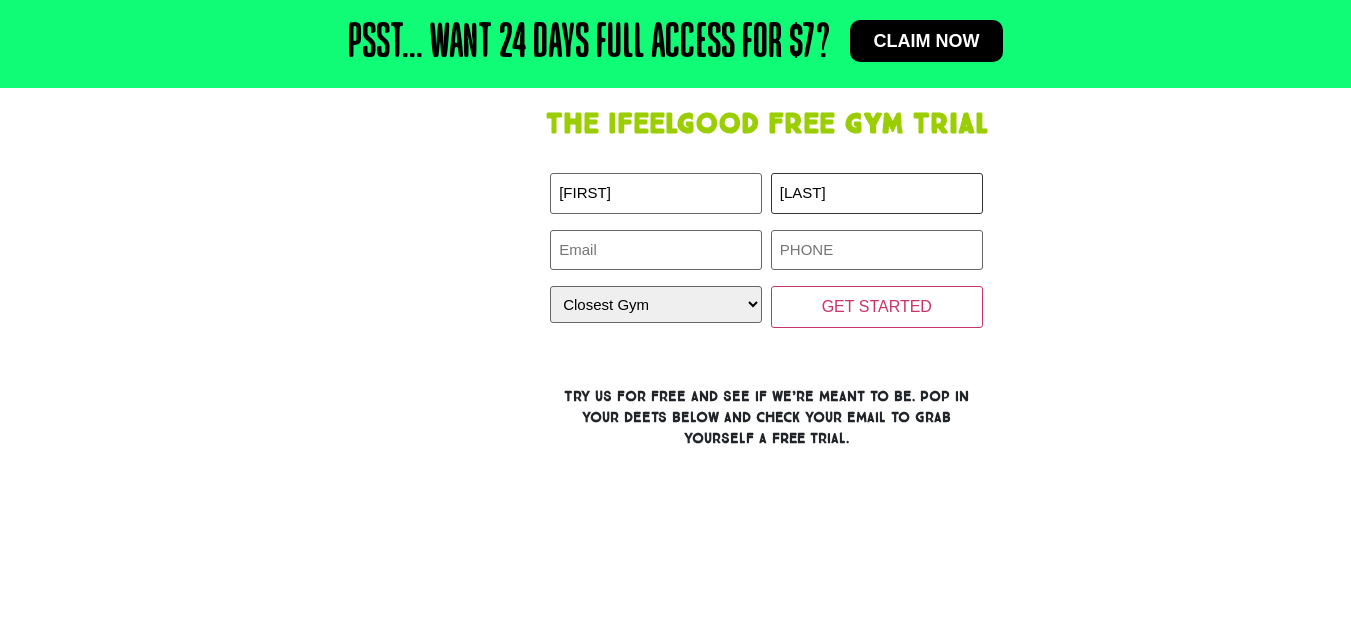 type on "Olik" 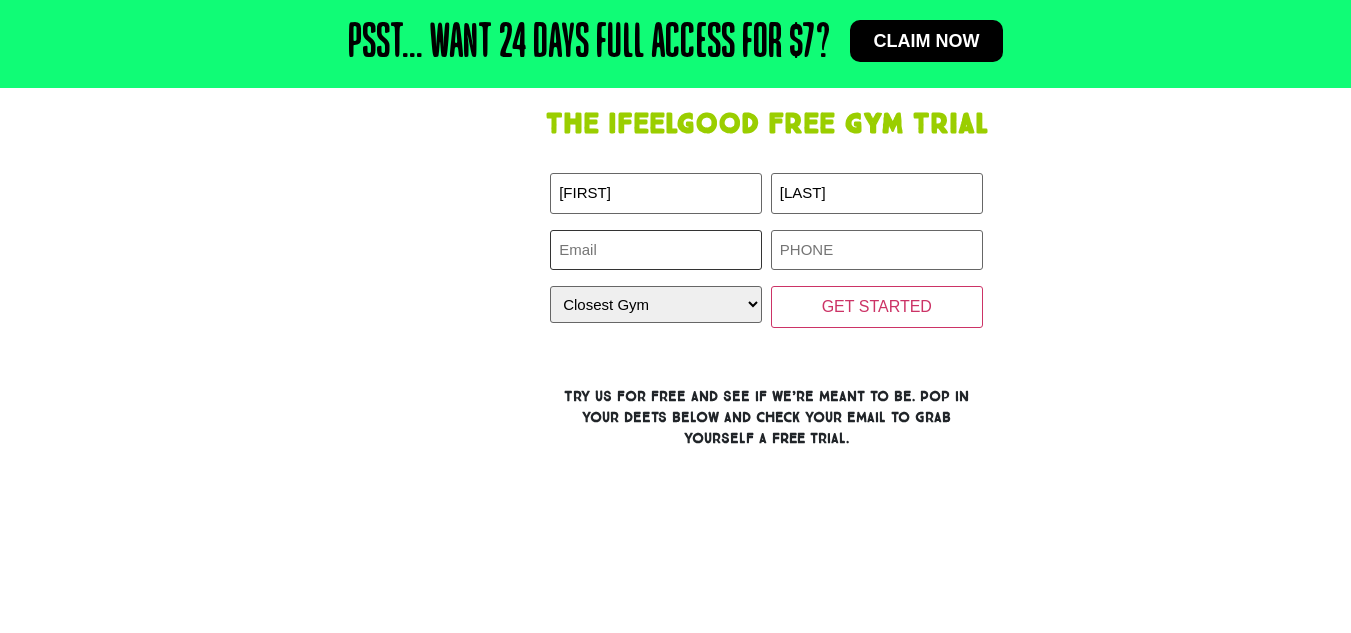 click on "Email (Required)" at bounding box center [656, 250] 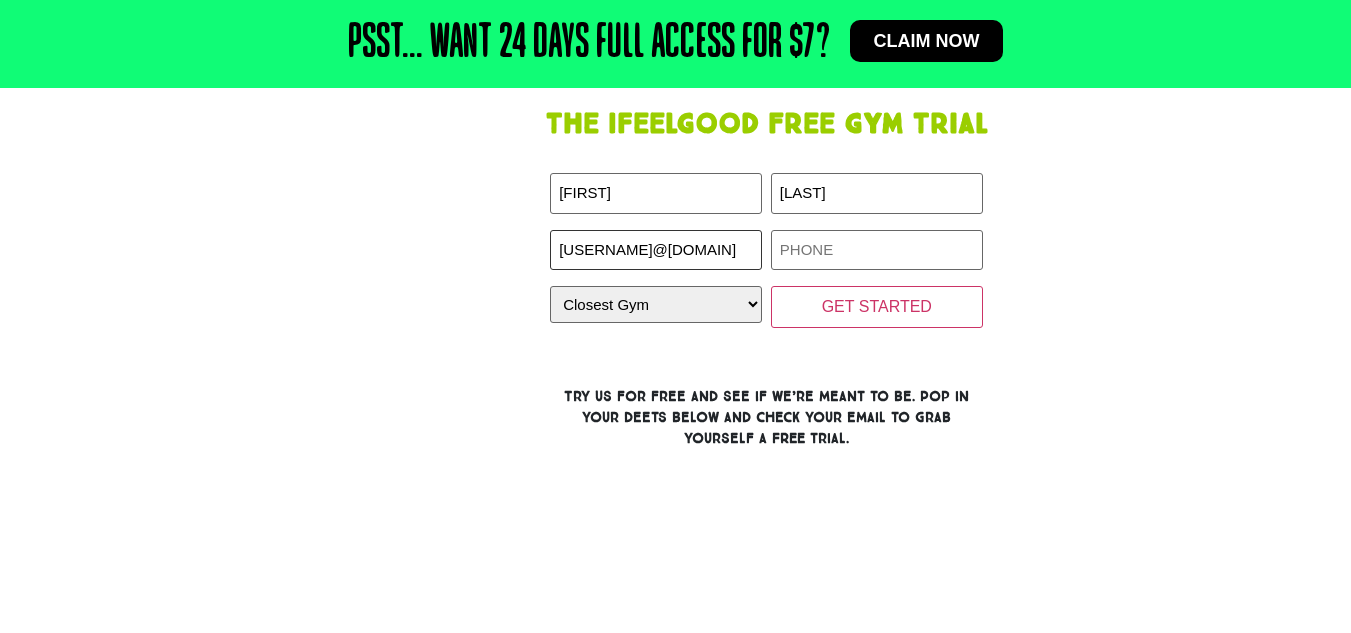 scroll, scrollTop: 0, scrollLeft: 6, axis: horizontal 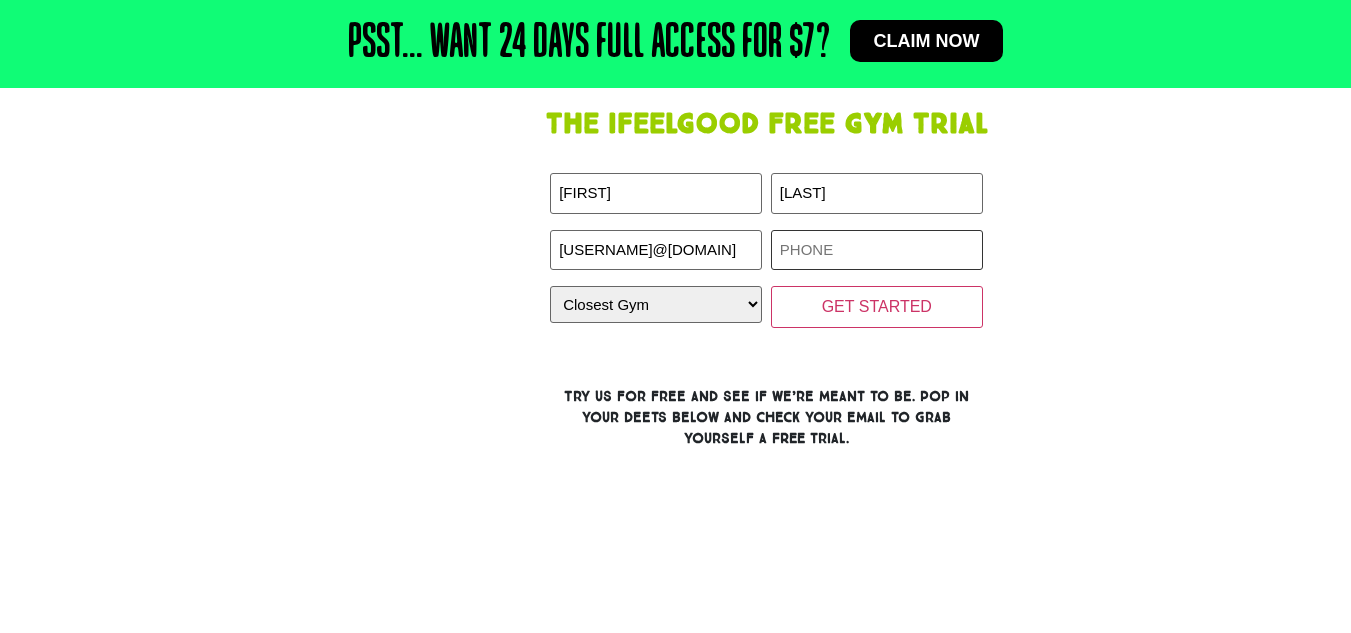 click on "Phone (Required)" at bounding box center [877, 250] 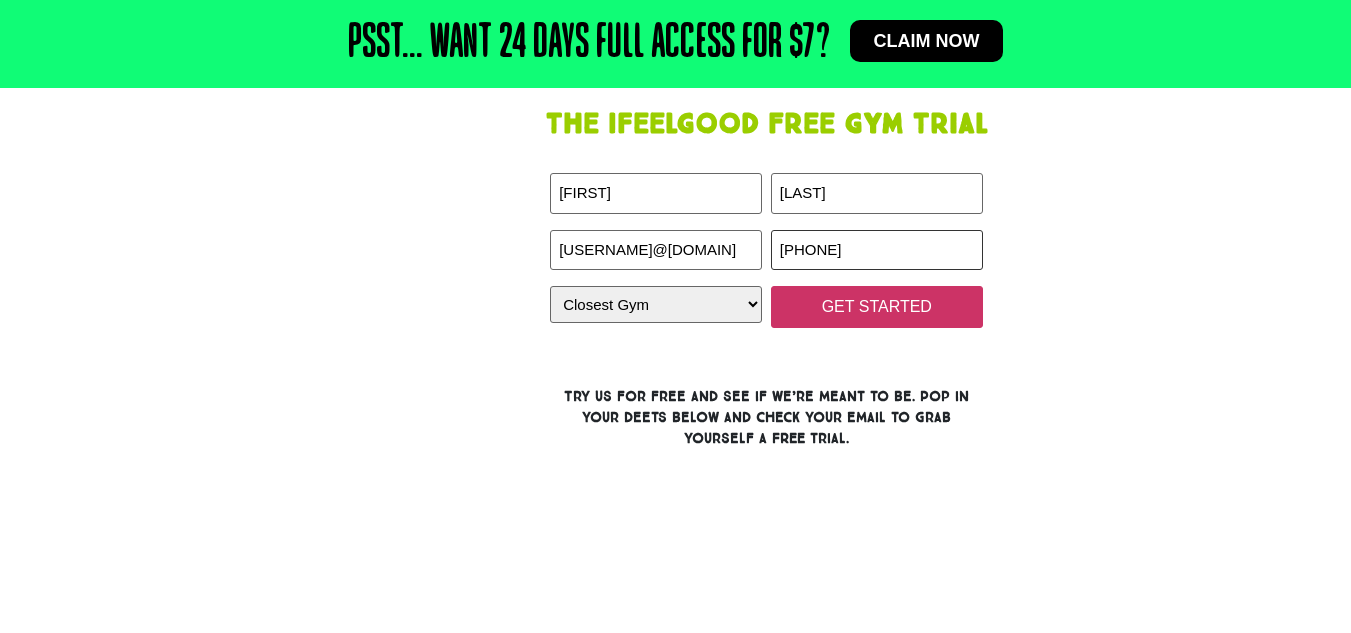 type on "0403346214" 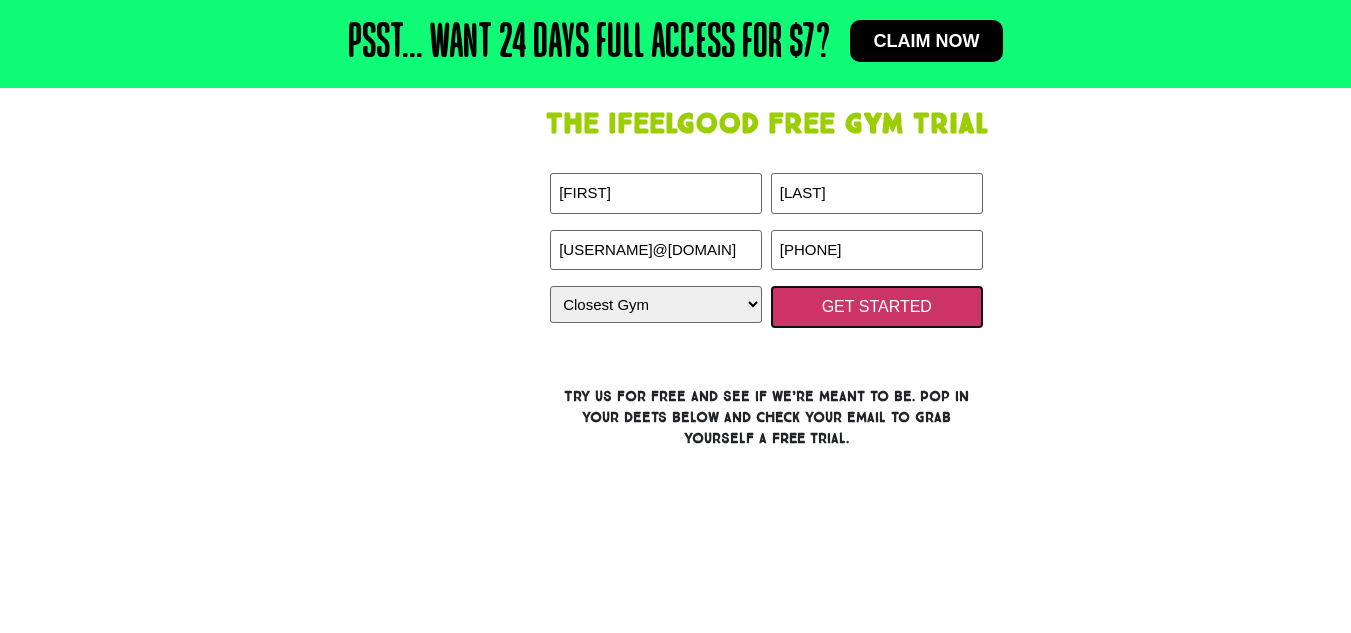 click on "GET STARTED" at bounding box center (877, 307) 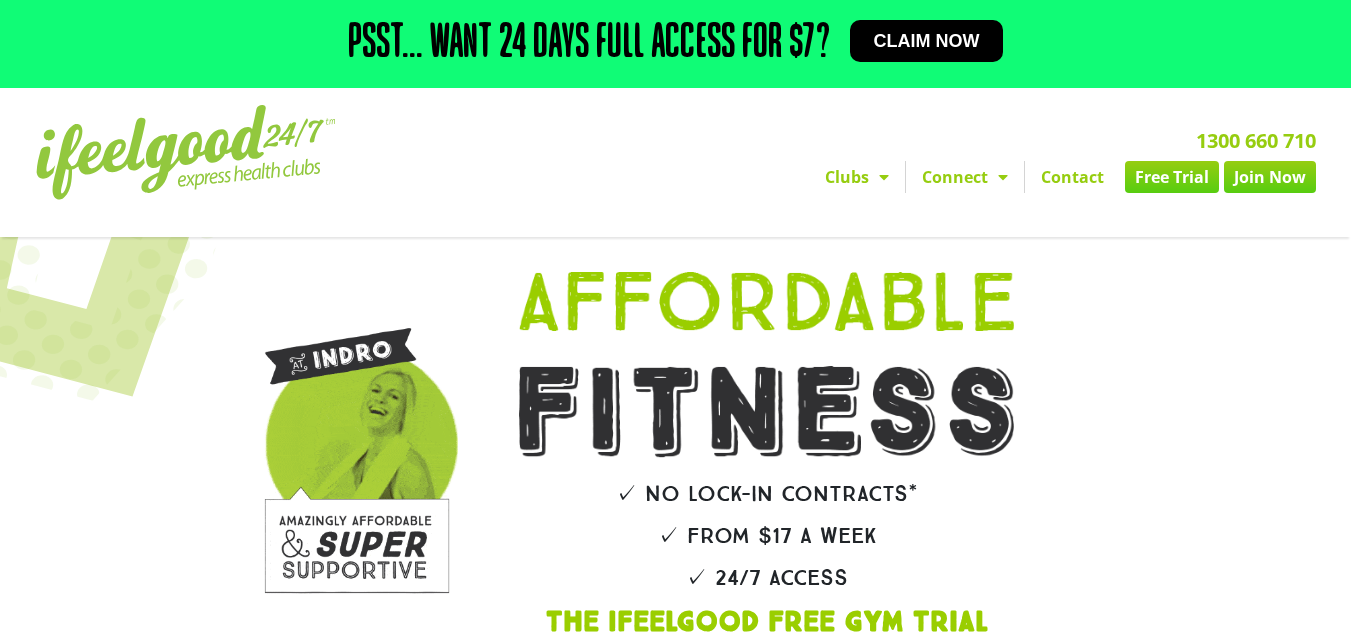 scroll, scrollTop: 373, scrollLeft: 0, axis: vertical 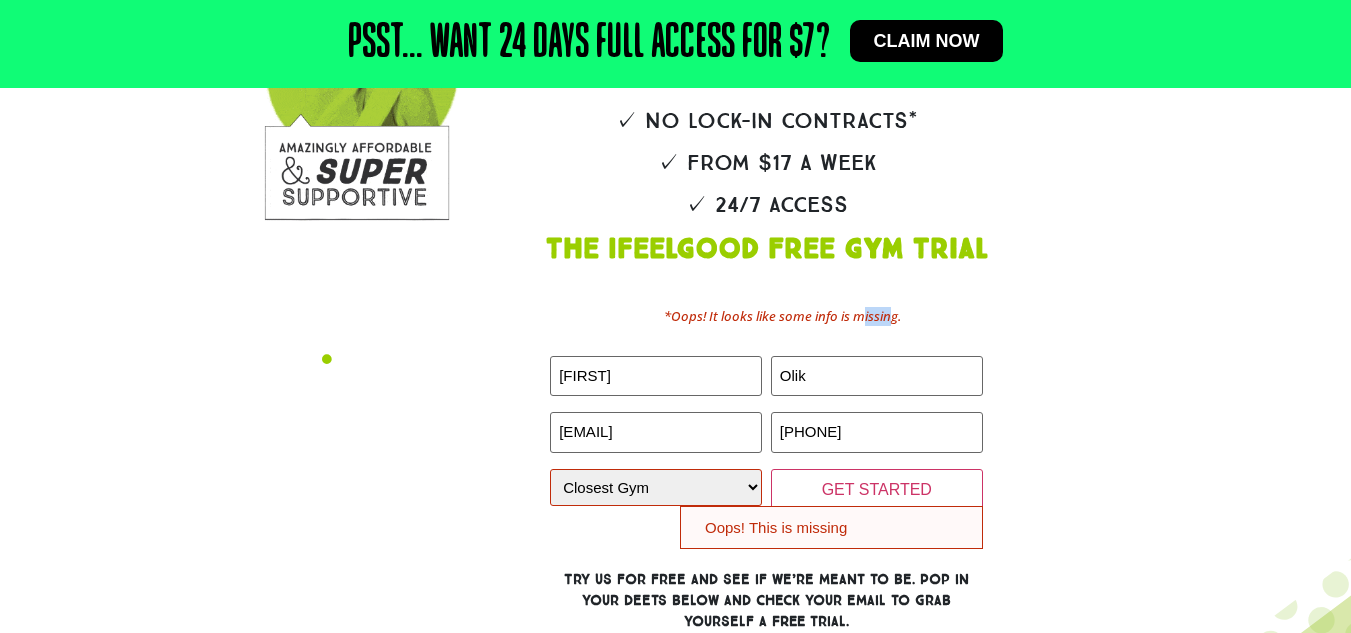 drag, startPoint x: 0, startPoint y: 0, endPoint x: 868, endPoint y: 304, distance: 919.6956 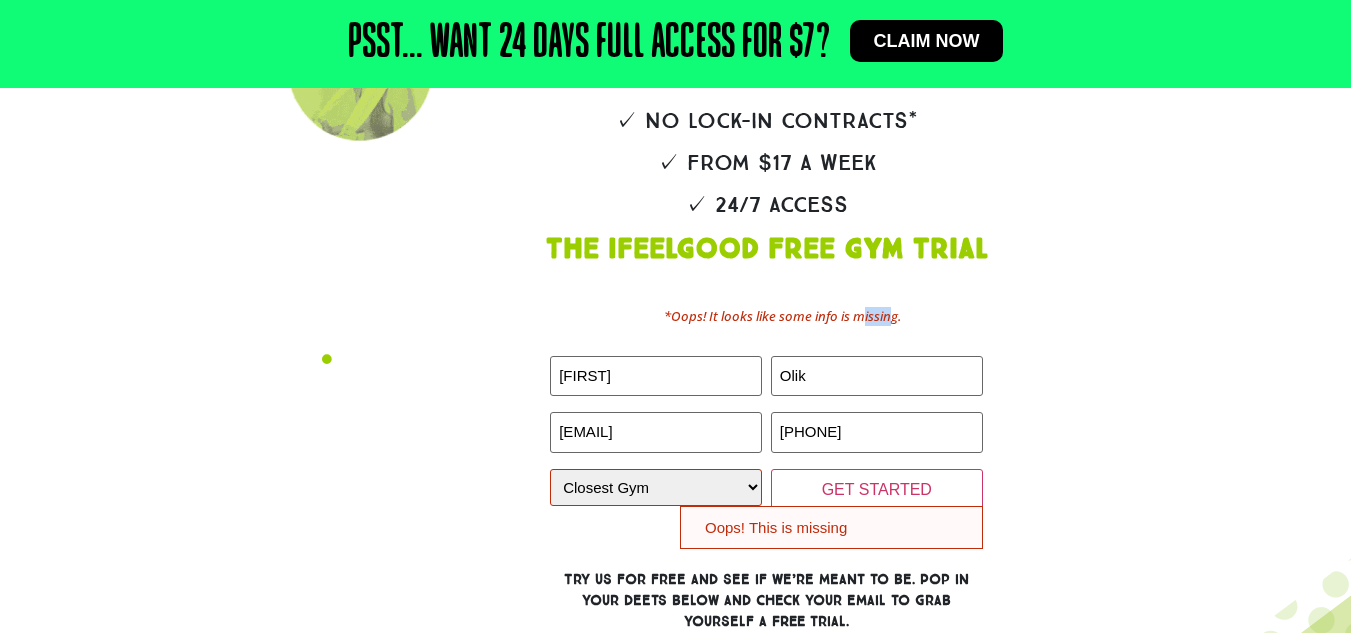 click on "*Oops! It looks like some info is missing." at bounding box center [766, 317] 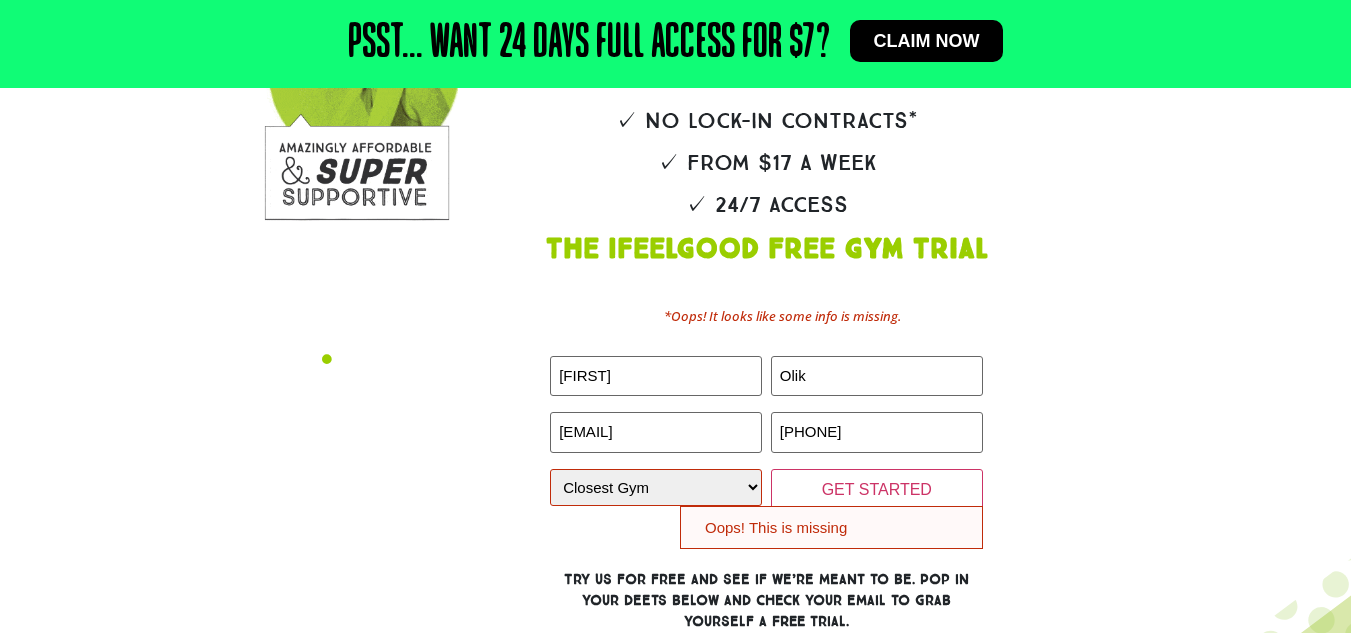 click on "✓ No lock-in contracts*
✓ From $17 a week
✓ 24/7 Access
The IfeelGood Free Gym Trial
*Oops! It looks like some info is missing.
First Name (Required) Benjamin Last Name (Required) Olik Email (Required)
benjaminolik9395@gmail.com
Phone (Required) 0403346214 Closest Gym (Required) Closest Gym Alexandra Hills Calamvale Coopers Plains Middle Park Oxenford Oxley Park Ridge Underwood Wynnum Oops! This is missing GET STARTED Phone This field is for validation purposes and should be left unchanged." at bounding box center [797, 258] 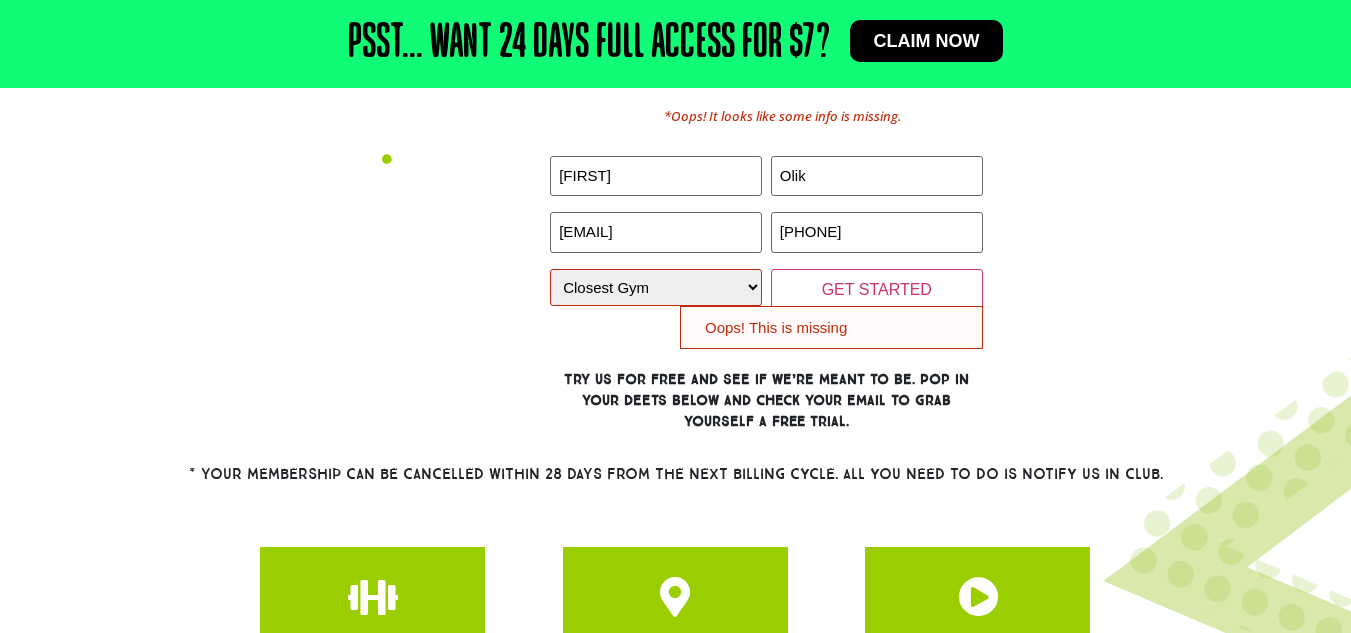 scroll, scrollTop: 577, scrollLeft: 0, axis: vertical 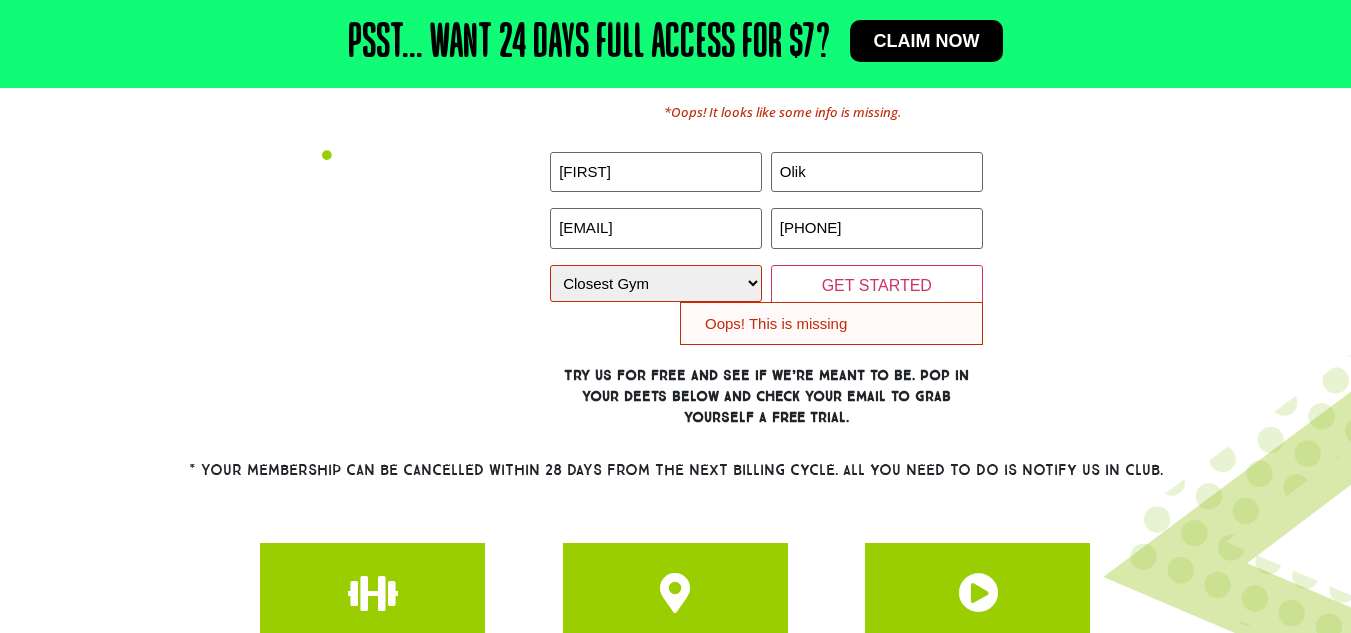 click on "Closest Gym Alexandra Hills Calamvale Coopers Plains Middle Park Oxenford Oxley Park Ridge Underwood Wynnum" at bounding box center [656, 283] 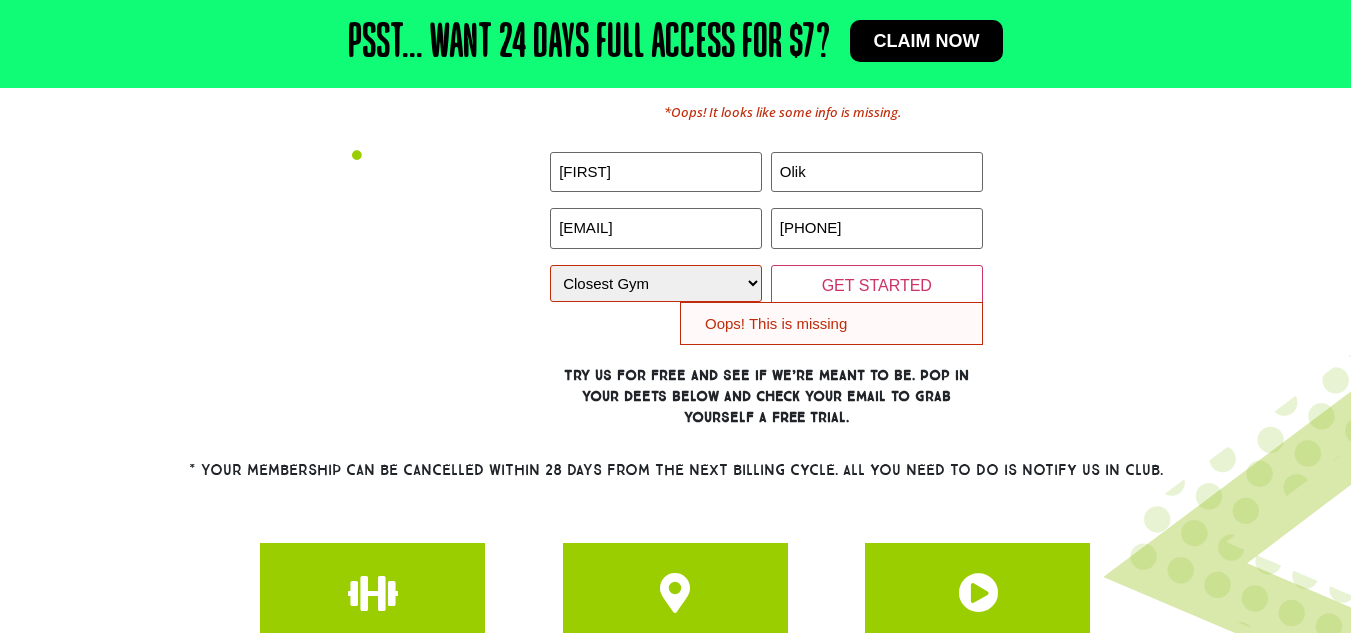 click on "Closest Gym Alexandra Hills Calamvale Coopers Plains Middle Park Oxenford Oxley Park Ridge Underwood Wynnum" at bounding box center (656, 283) 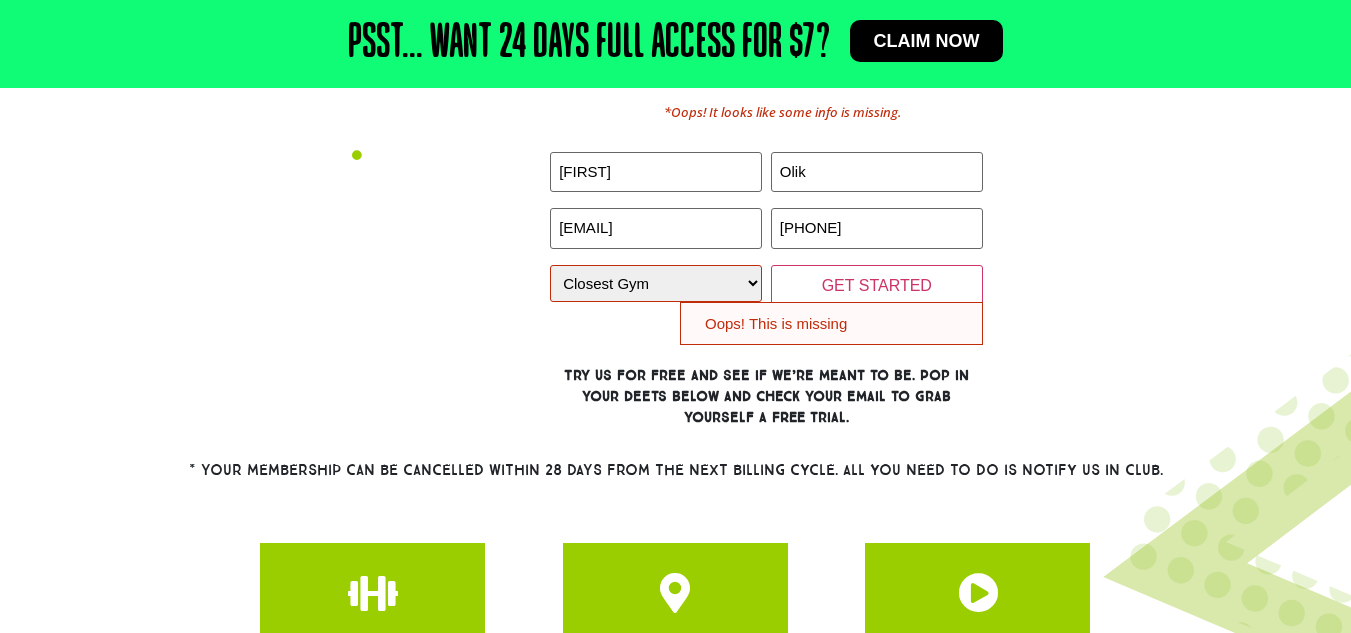 click on "Closest Gym Alexandra Hills Calamvale Coopers Plains Middle Park Oxenford Oxley Park Ridge Underwood Wynnum" at bounding box center [656, 283] 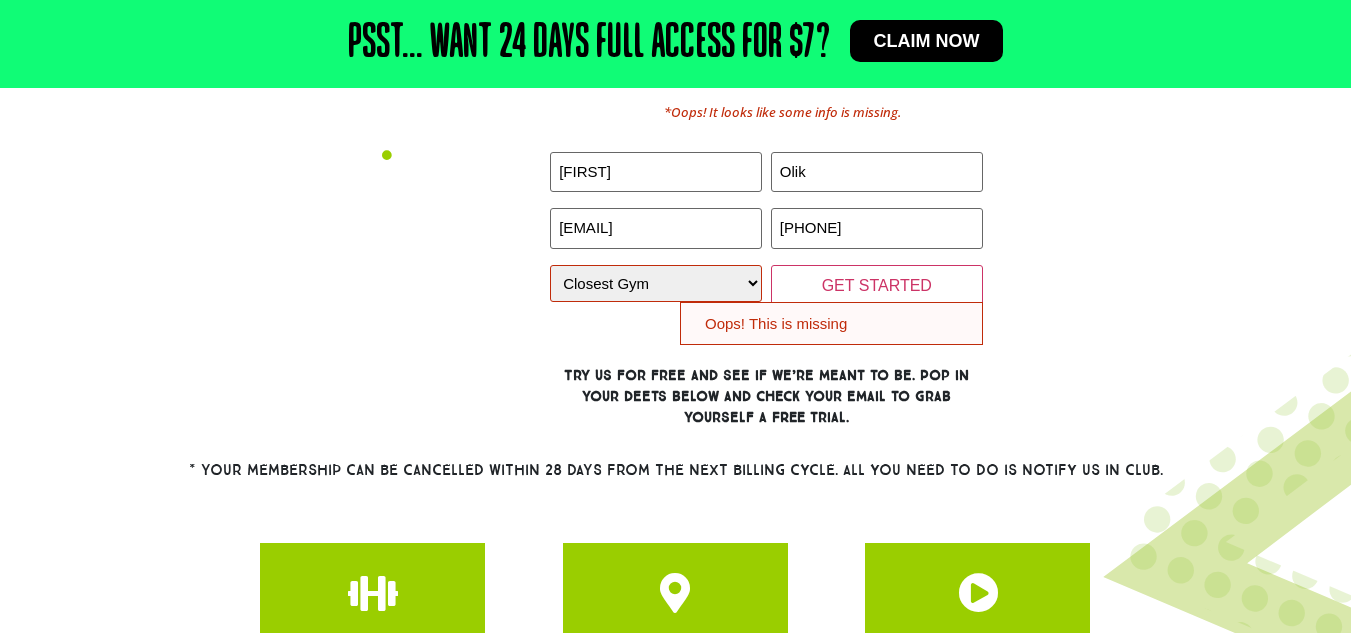 select on "Oxley" 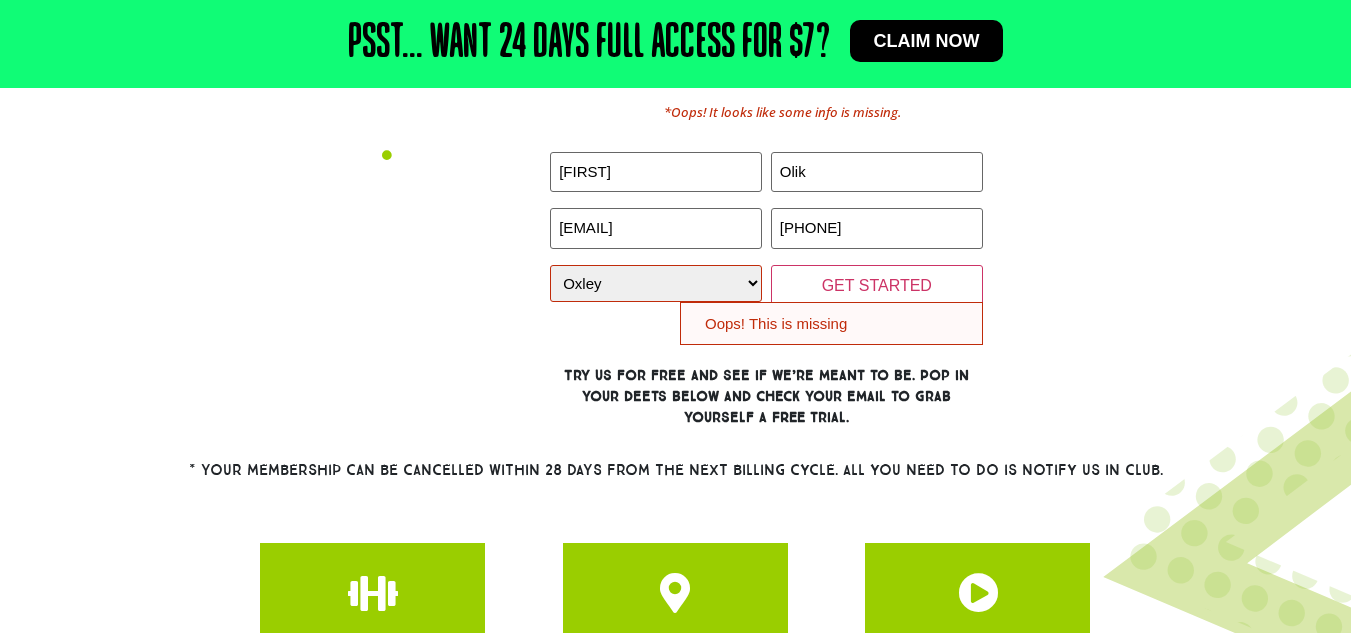 click on "Closest Gym Alexandra Hills Calamvale Coopers Plains Middle Park Oxenford Oxley Park Ridge Underwood Wynnum" at bounding box center [656, 283] 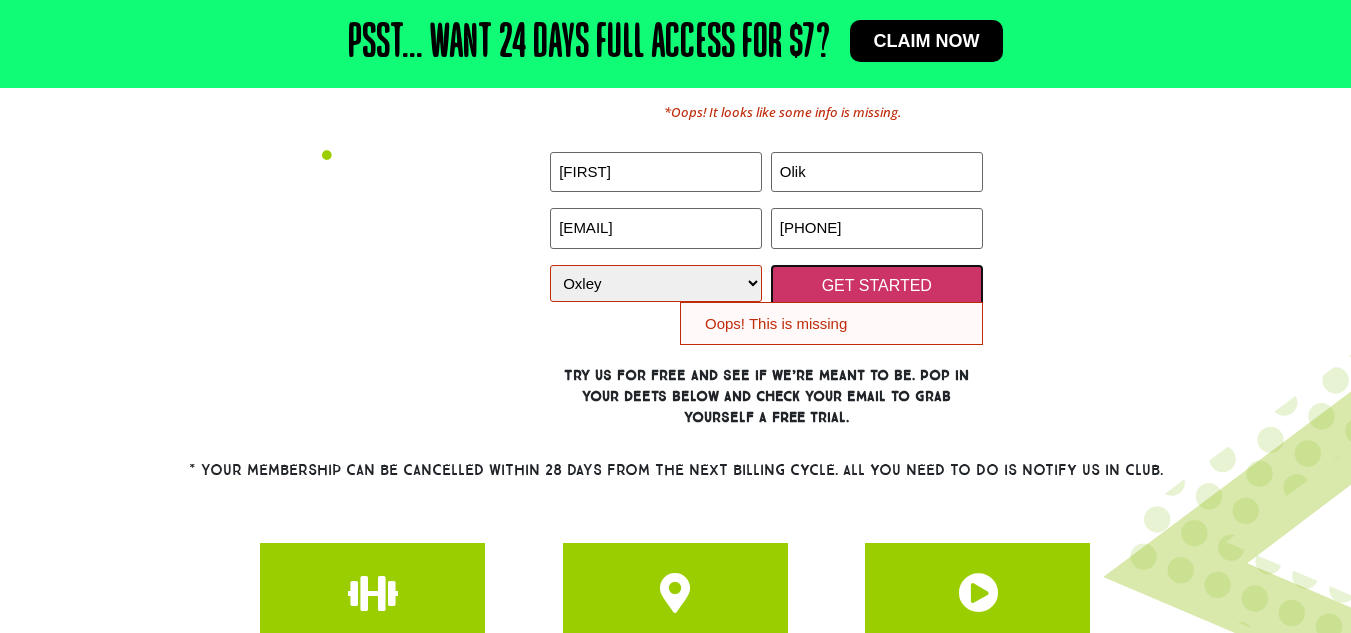 click on "GET STARTED" at bounding box center (877, 286) 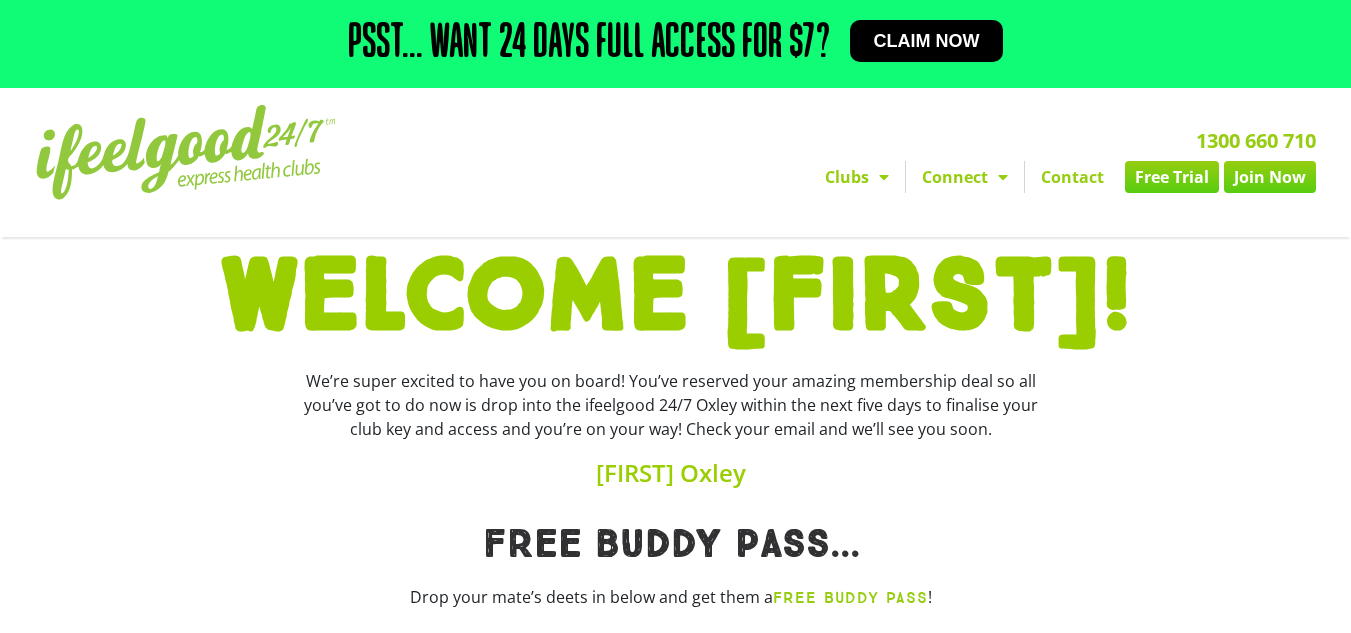 scroll, scrollTop: 0, scrollLeft: 0, axis: both 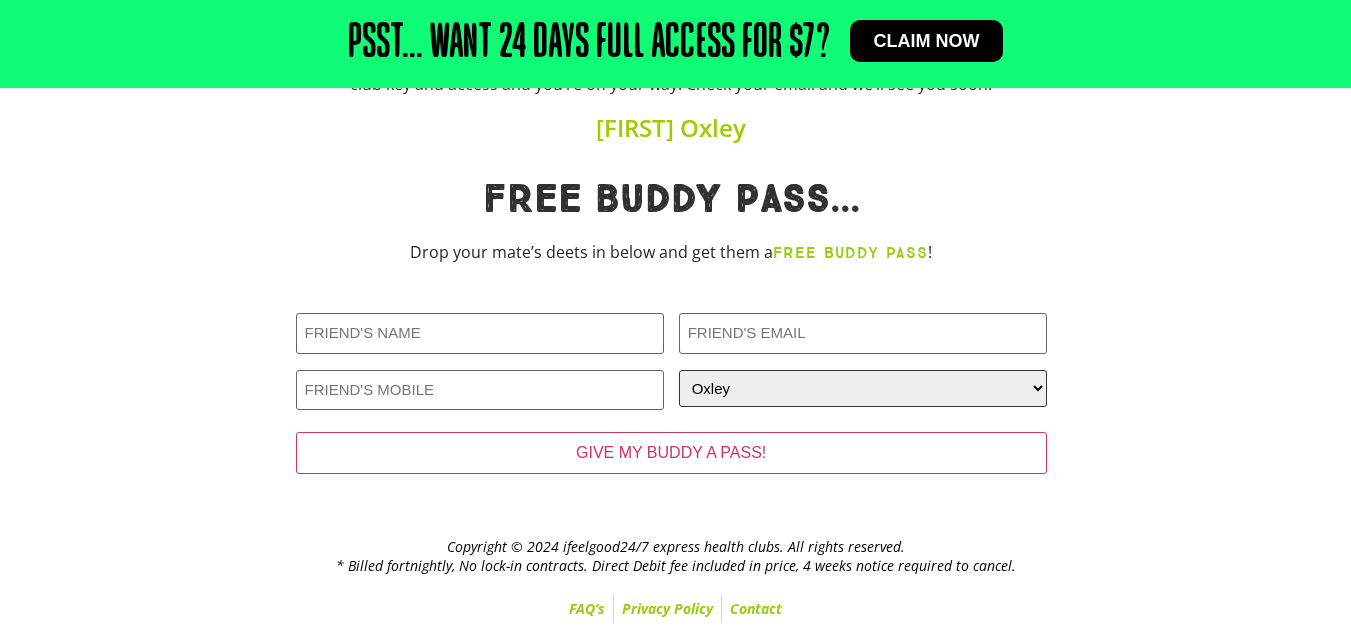 click on "CLOSEST GYM Alexandra Hills Calamvale Coopers Plains Middle Park Oxenford Oxley Park Ridge Runcorn Underwood Wynnum" at bounding box center [863, 388] 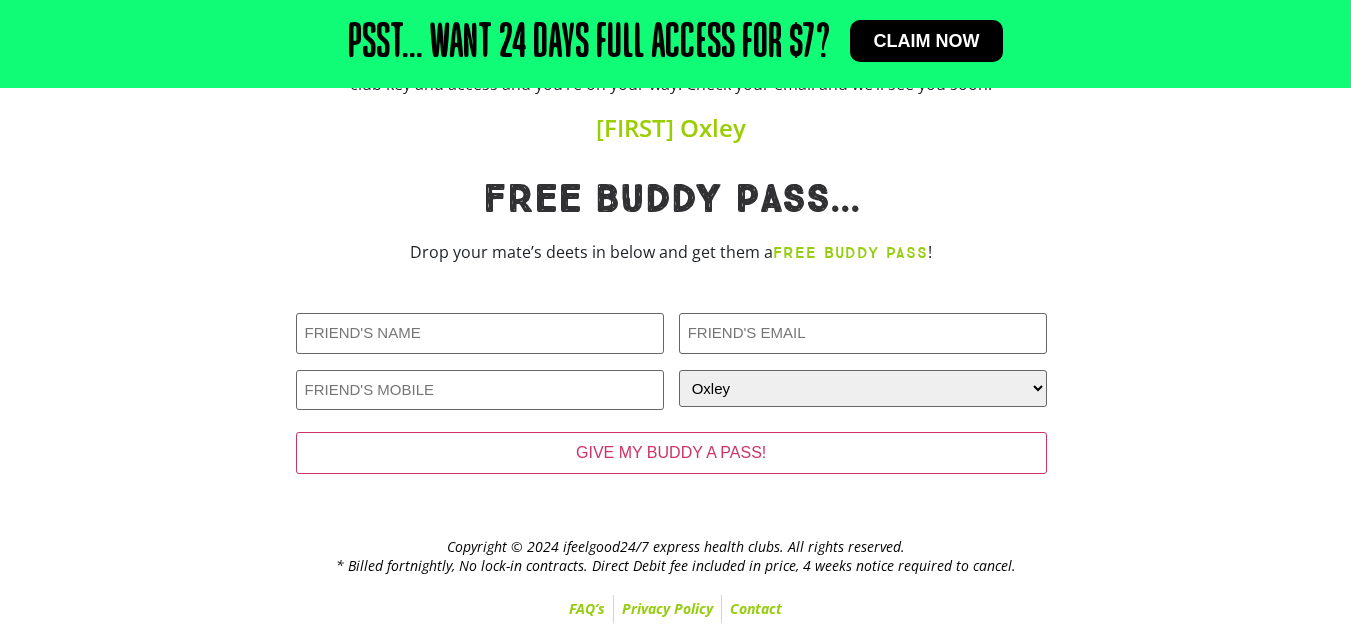click at bounding box center [1187, 339] 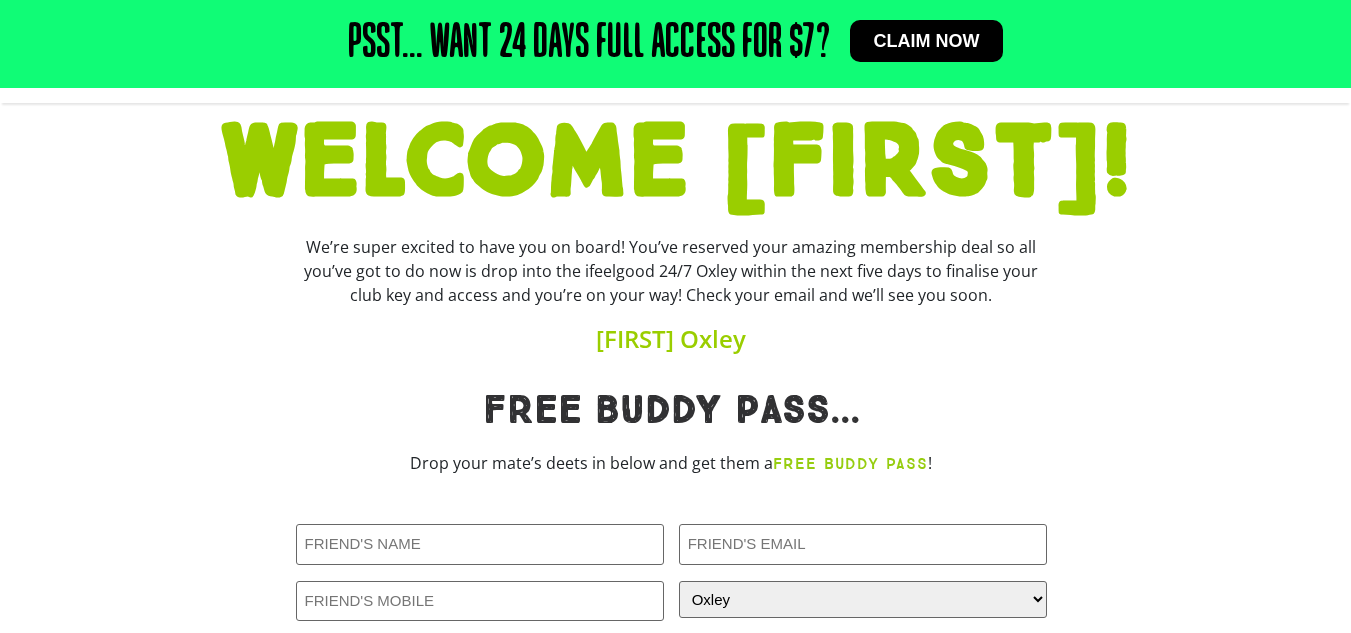 scroll, scrollTop: 82, scrollLeft: 0, axis: vertical 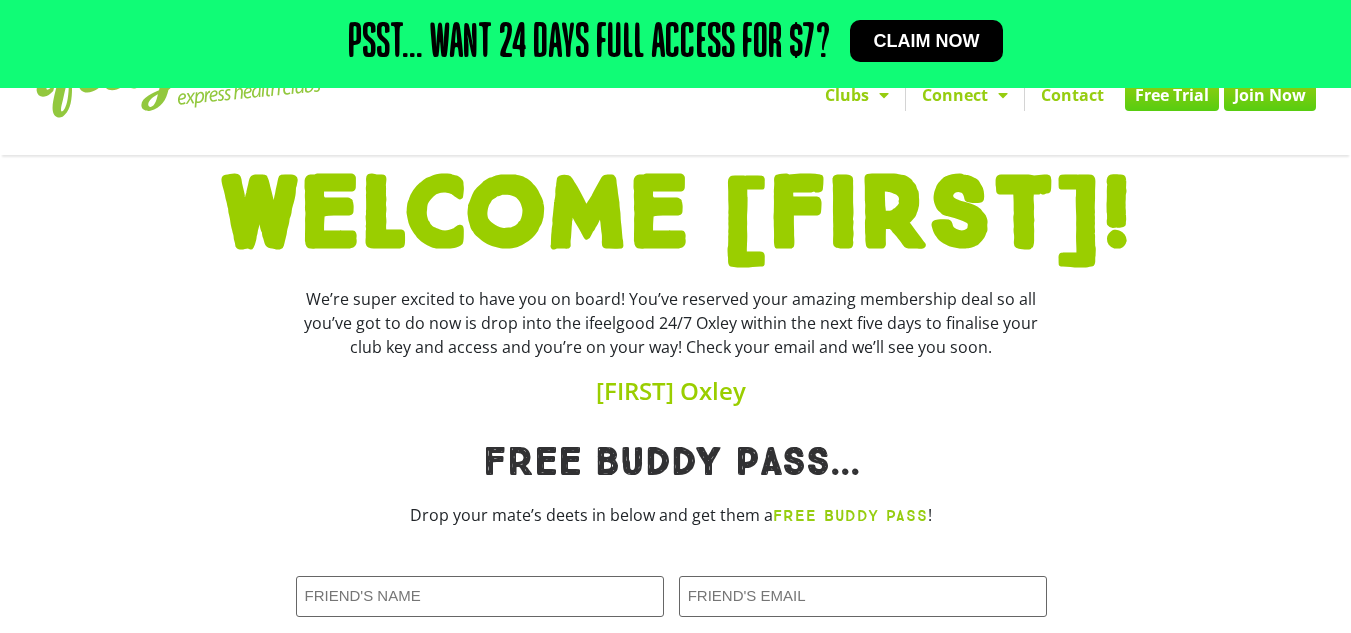 click on "Skip to content
Psst... WANT 24 DAYS FULL ACCESS FOR $7?
Claim now
Psst... WANT 24 DAYS FULL ACCESS FOR $7?
Claim now
Looking to join? Get started with a $99 gym credit
Claim now
Looking to join? Get started with a $99 gym credit
Claim now
Clubs
Alexandra Hills
Calamvale" at bounding box center [675, 407] 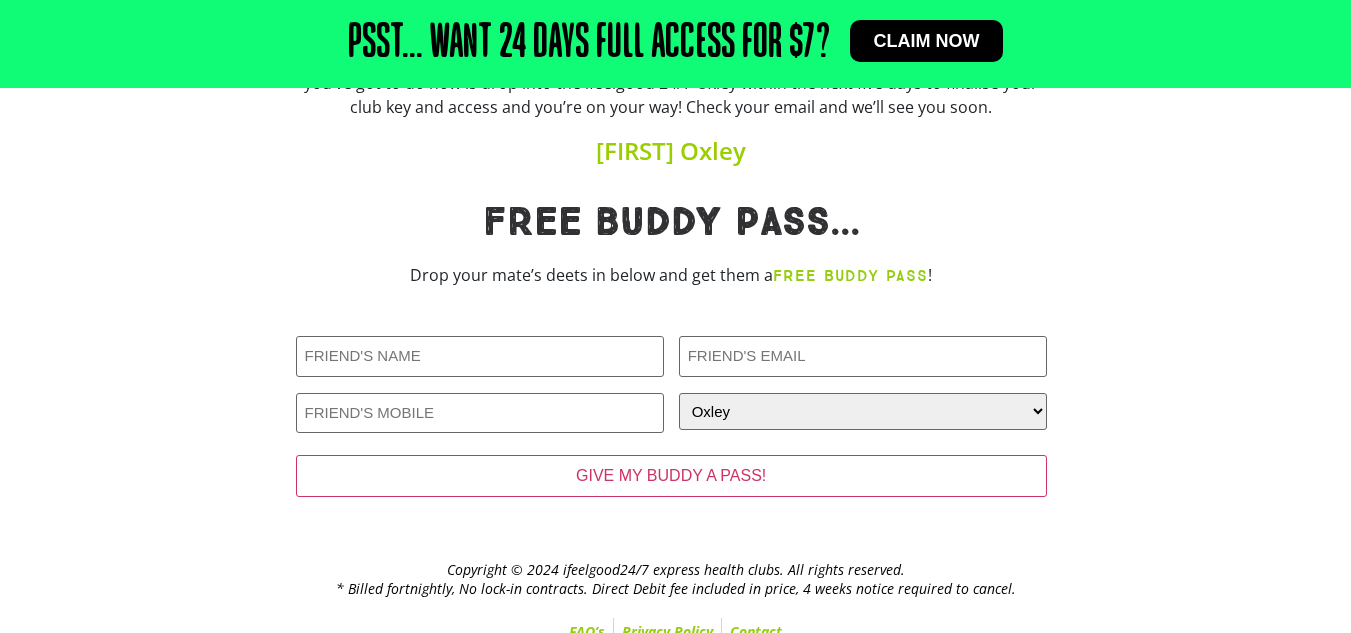 scroll, scrollTop: 338, scrollLeft: 0, axis: vertical 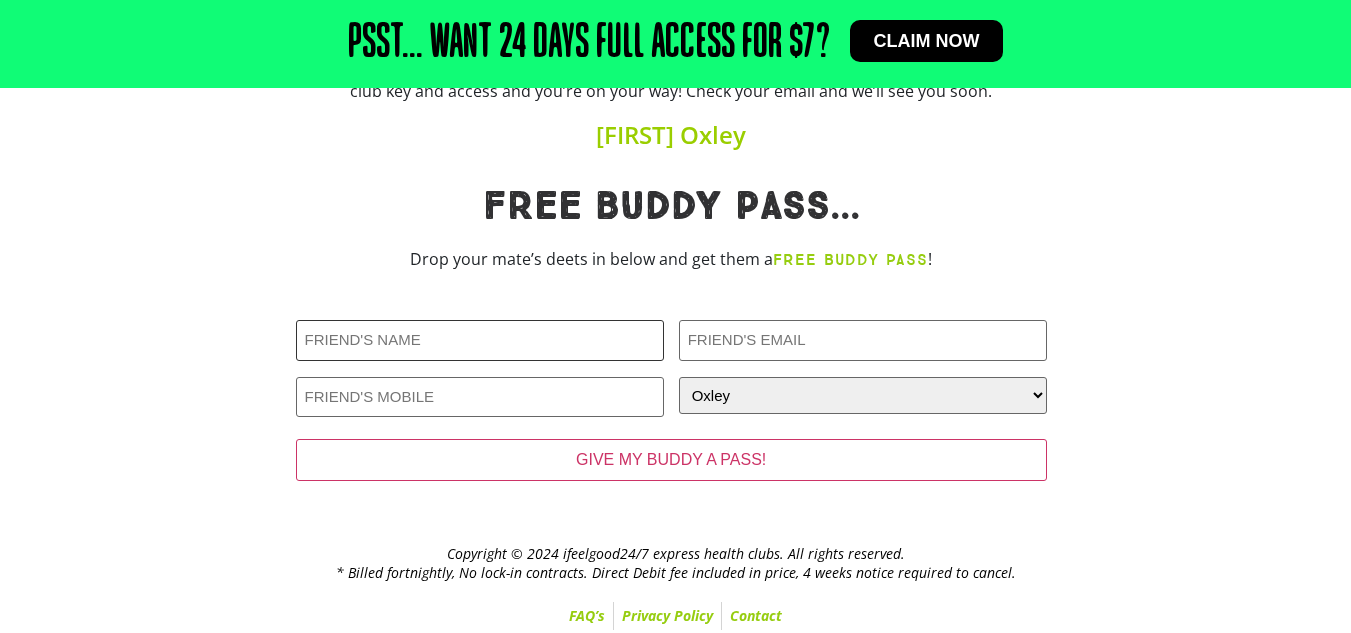 click on "Friends Name (Required)" at bounding box center (480, 340) 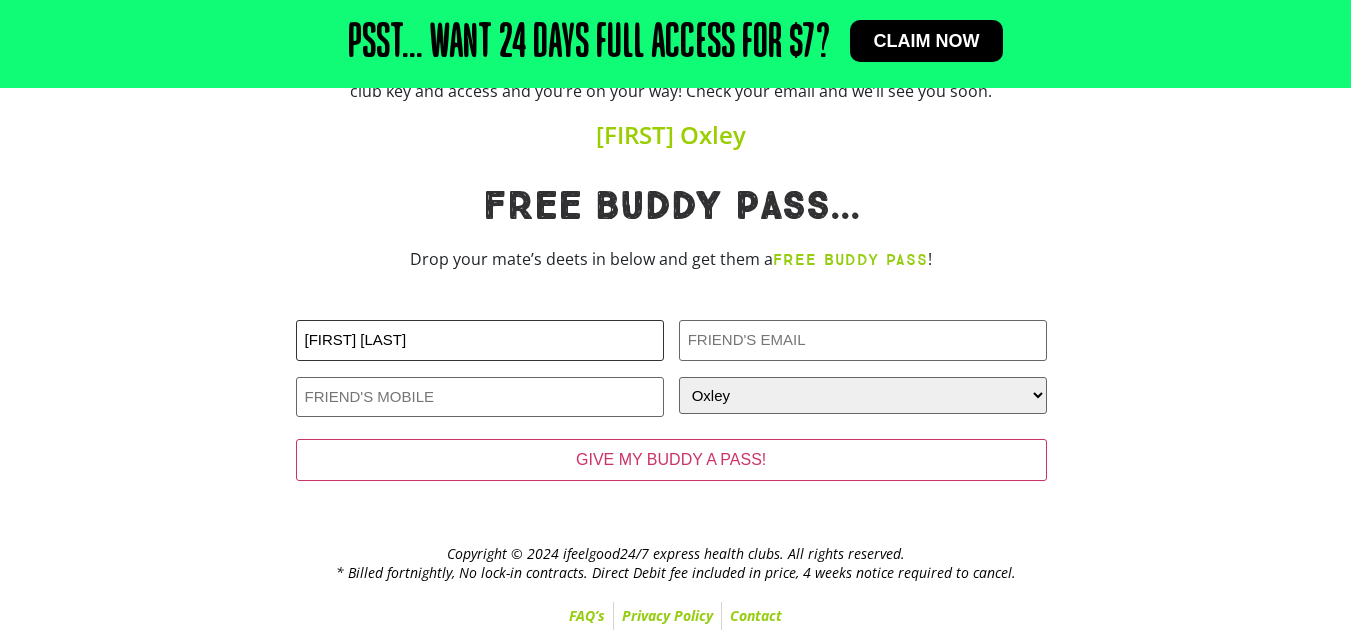 type on "Nikints Olik" 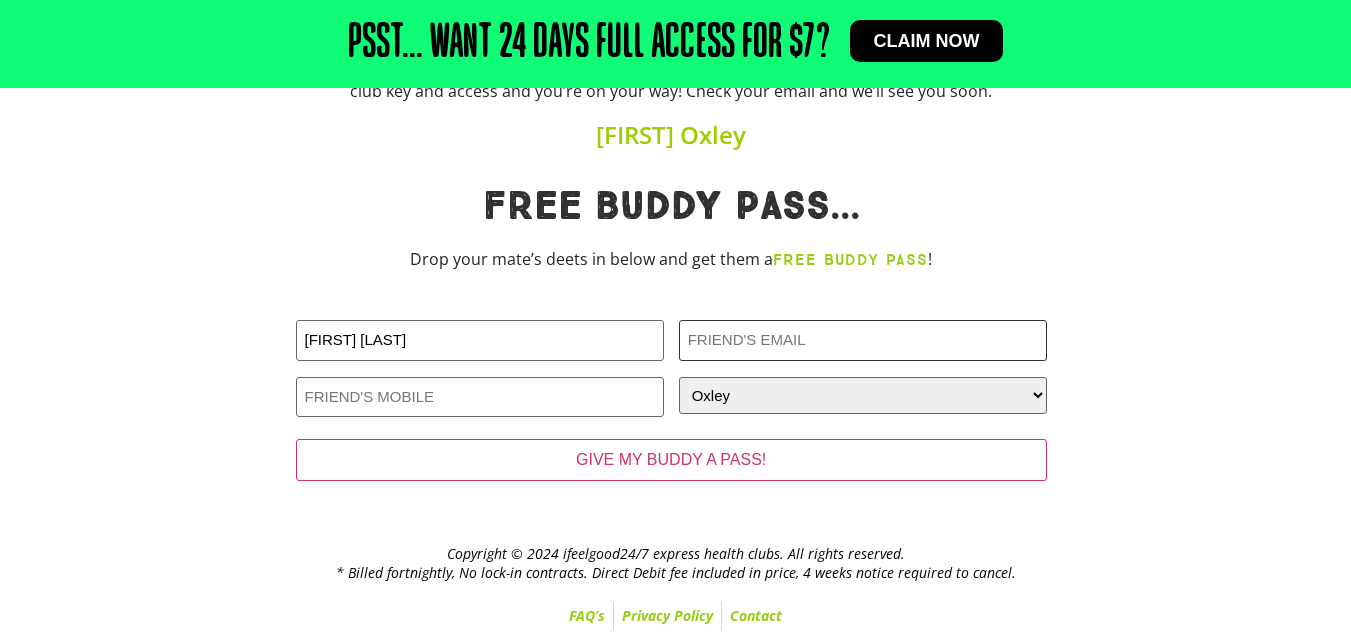 click on "Friends Email (Required)" at bounding box center [863, 340] 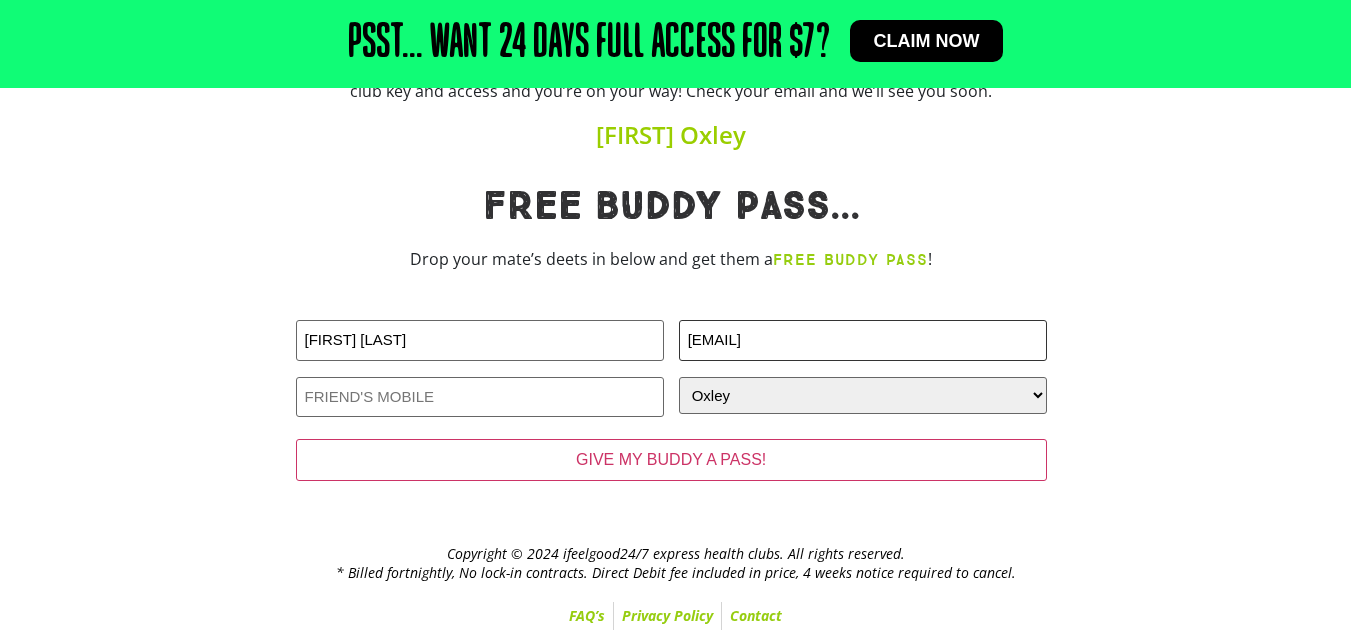 type on "nikintsolik@gmail.com" 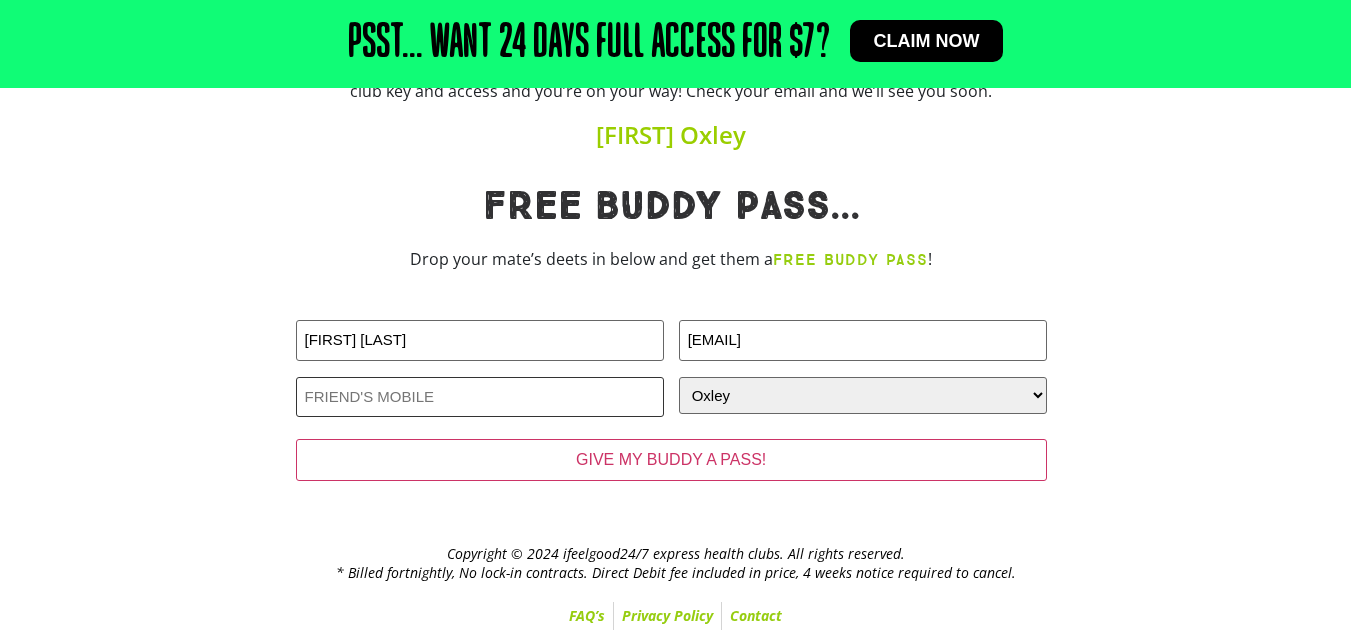 click on "Friends Phone (Required)" at bounding box center (480, 397) 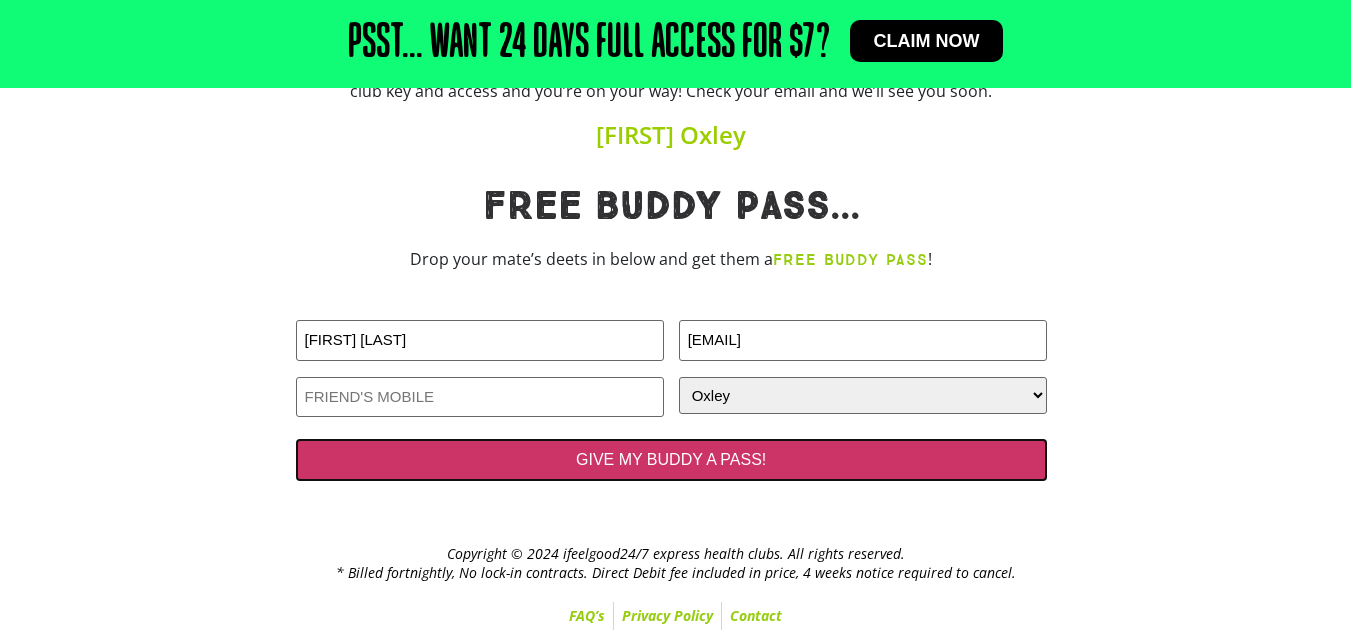 click on "GIVE MY BUDDY A PASS!" at bounding box center [671, 460] 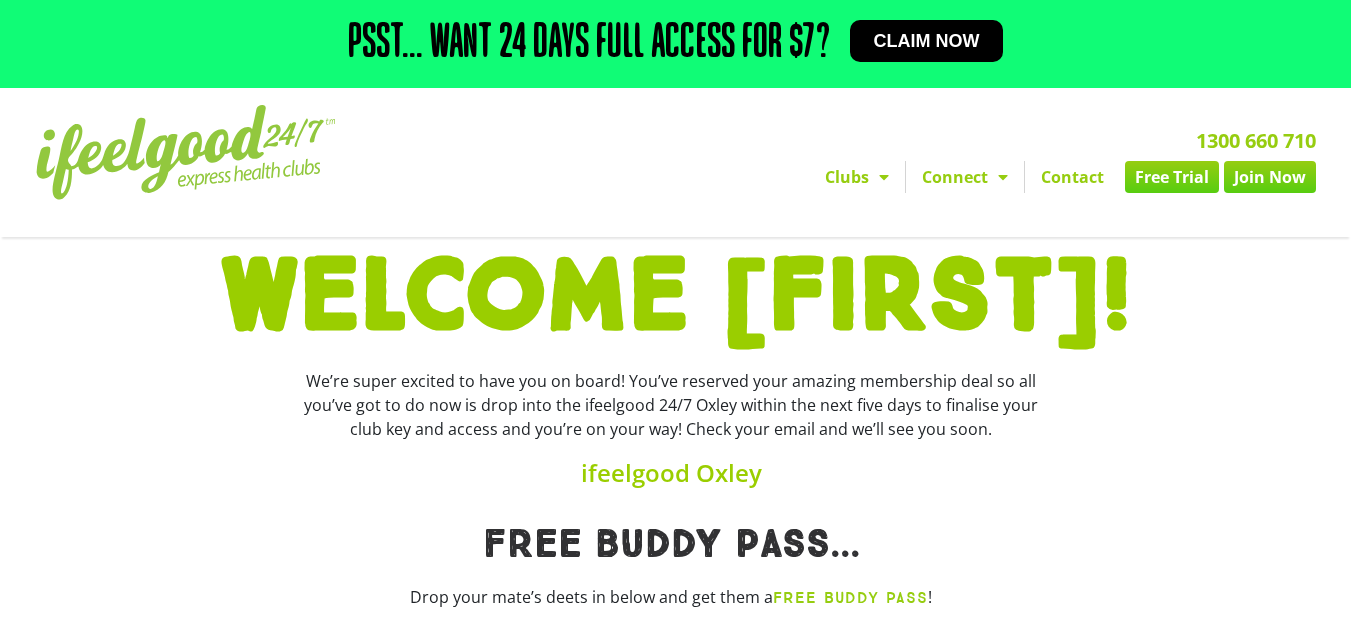scroll, scrollTop: 361, scrollLeft: 0, axis: vertical 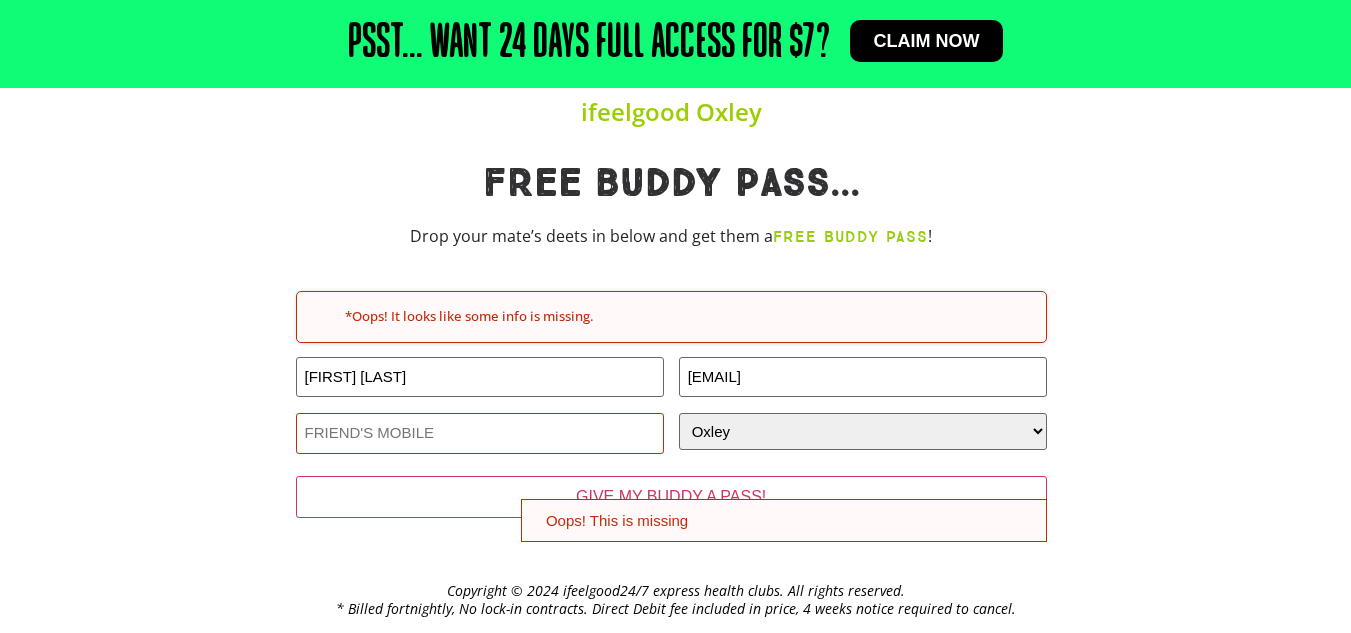 click on "Friends Phone (Required)" at bounding box center (480, 433) 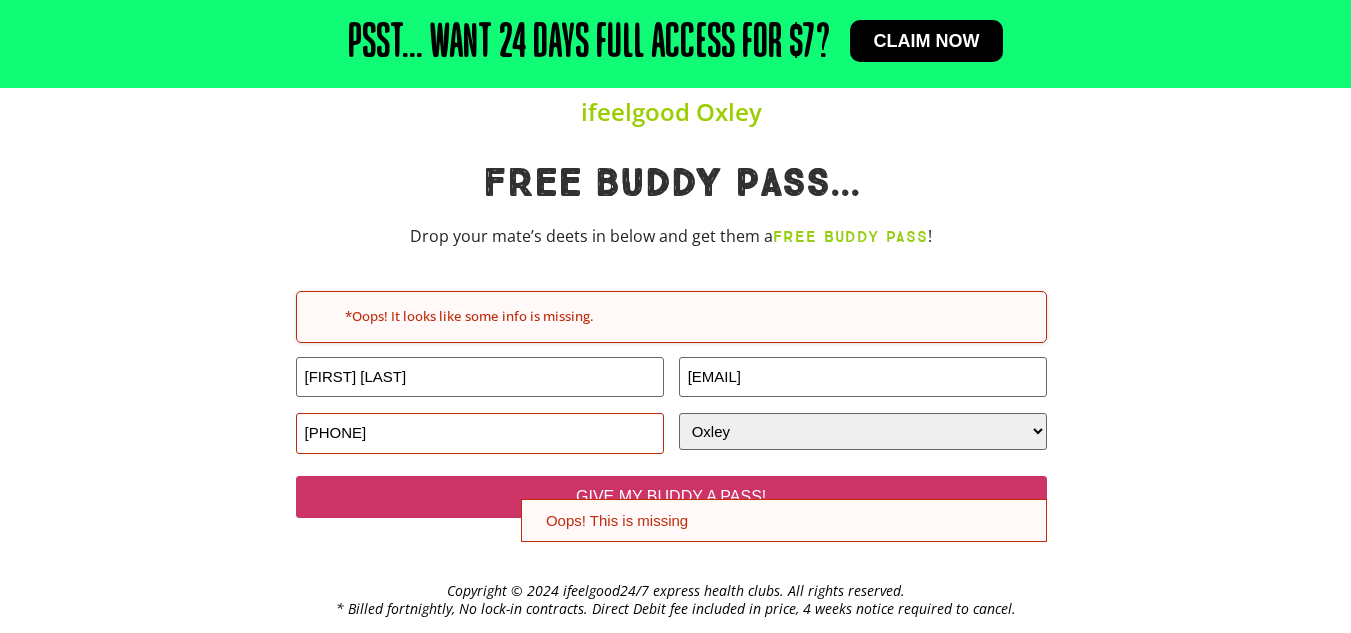 type on "[PHONE]" 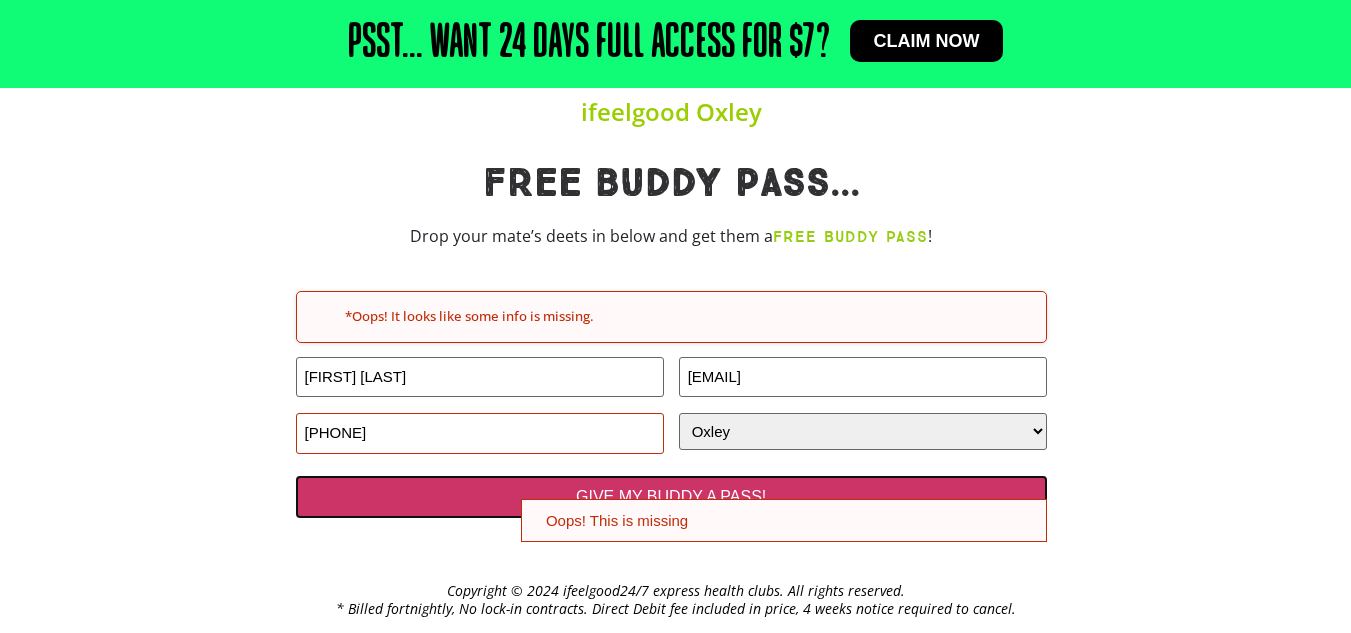 click on "GIVE MY BUDDY A PASS!" at bounding box center (671, 497) 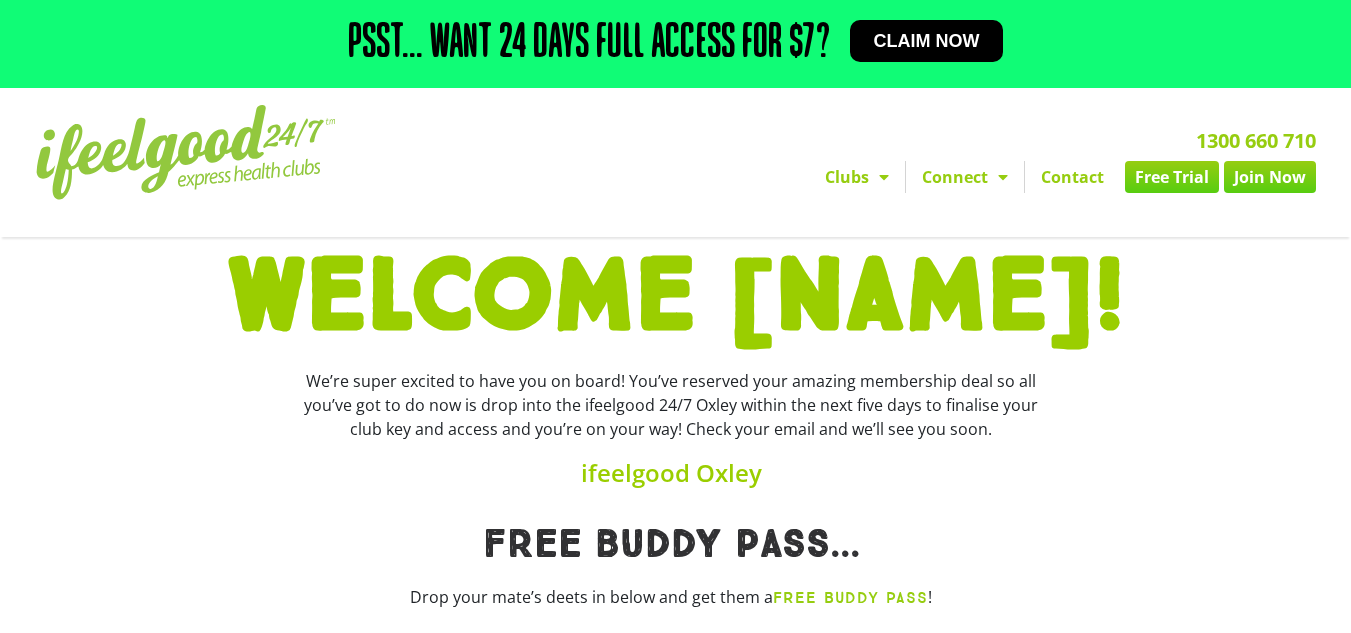 scroll, scrollTop: 0, scrollLeft: 0, axis: both 